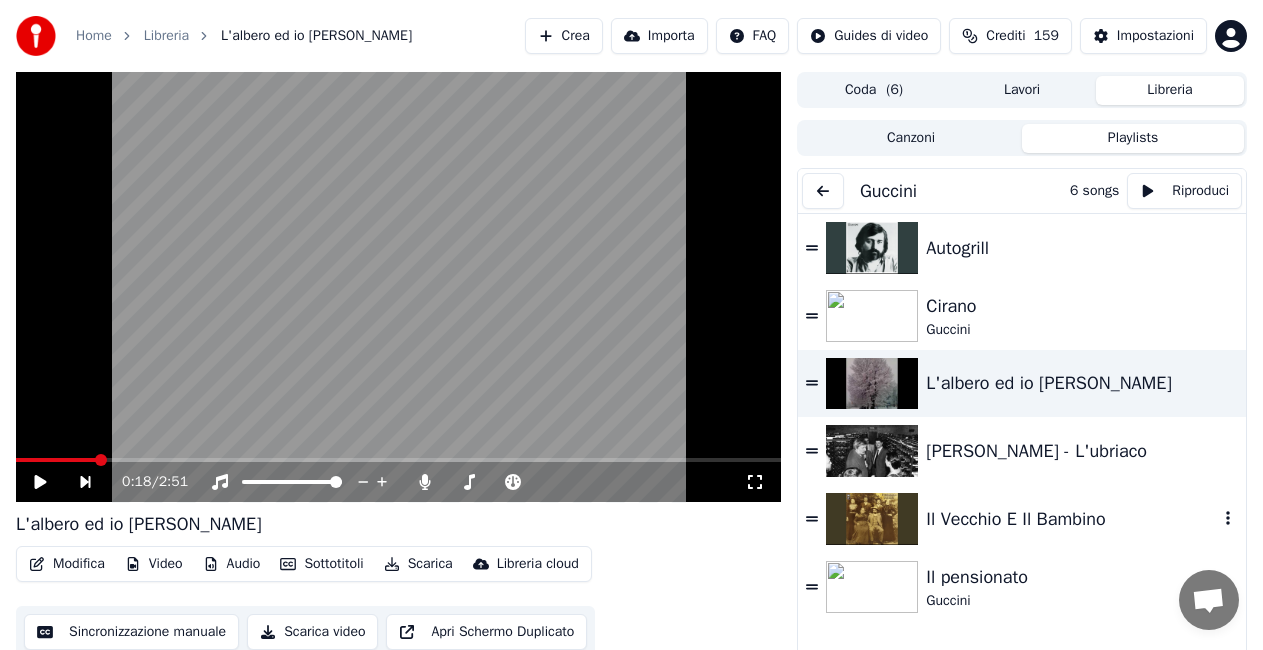 scroll, scrollTop: 24, scrollLeft: 0, axis: vertical 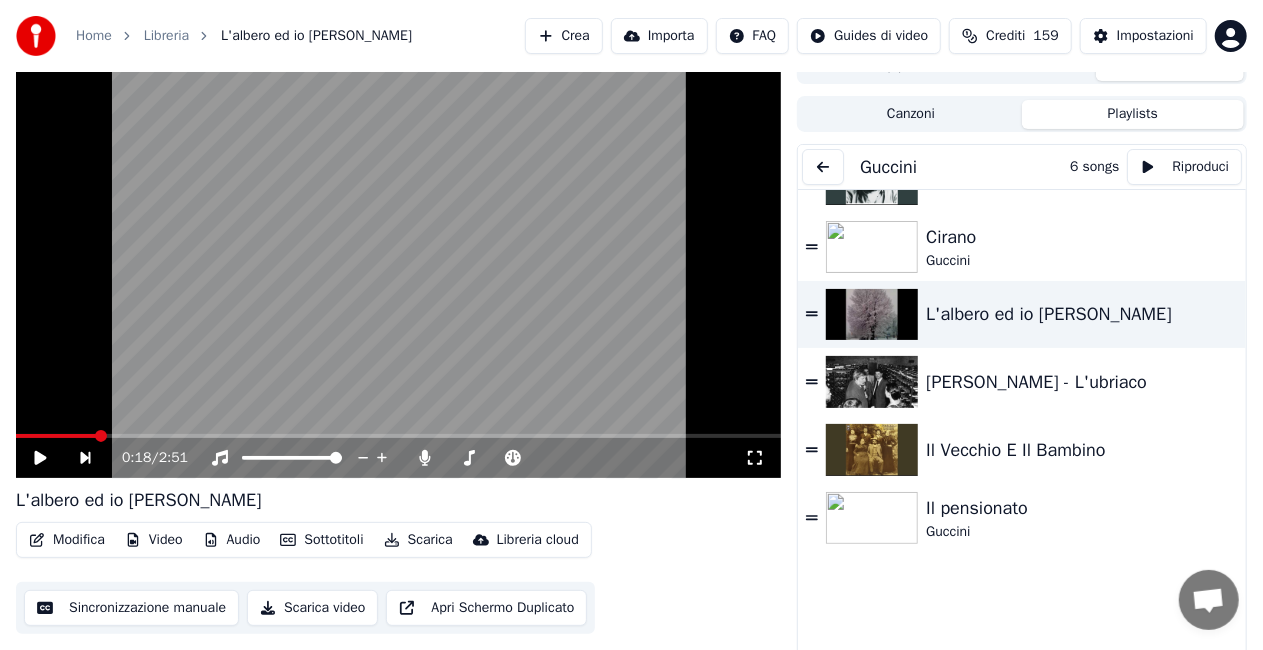 click at bounding box center (823, 167) 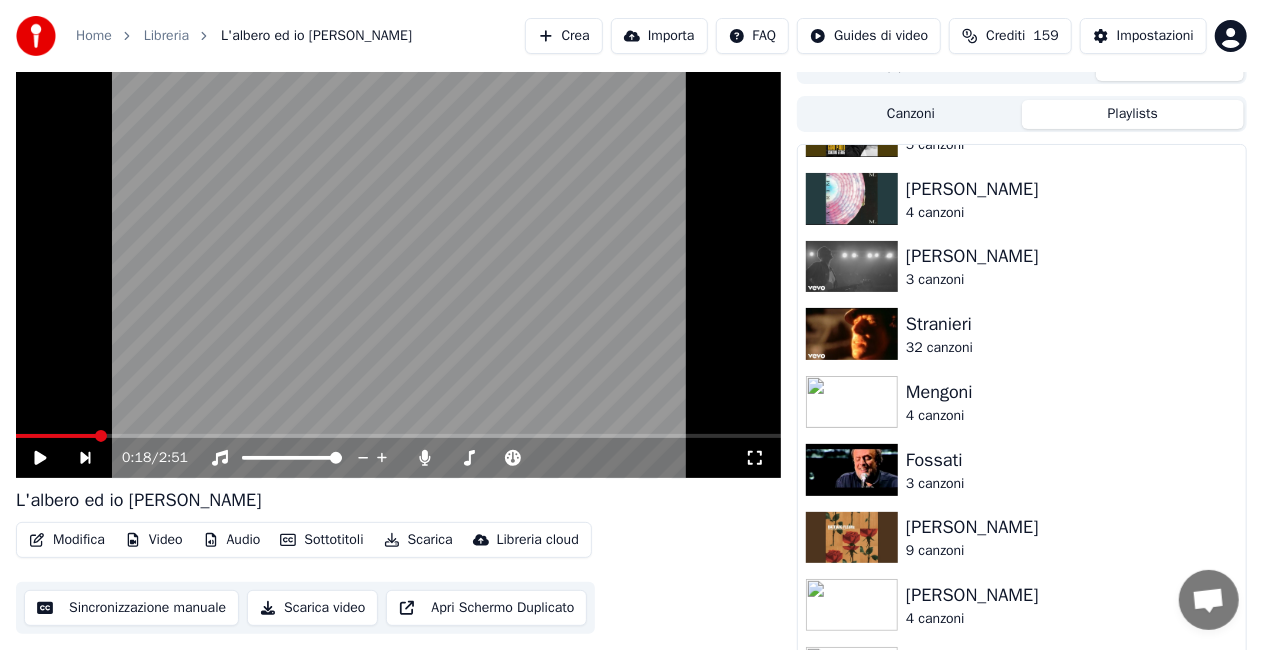 scroll, scrollTop: 0, scrollLeft: 0, axis: both 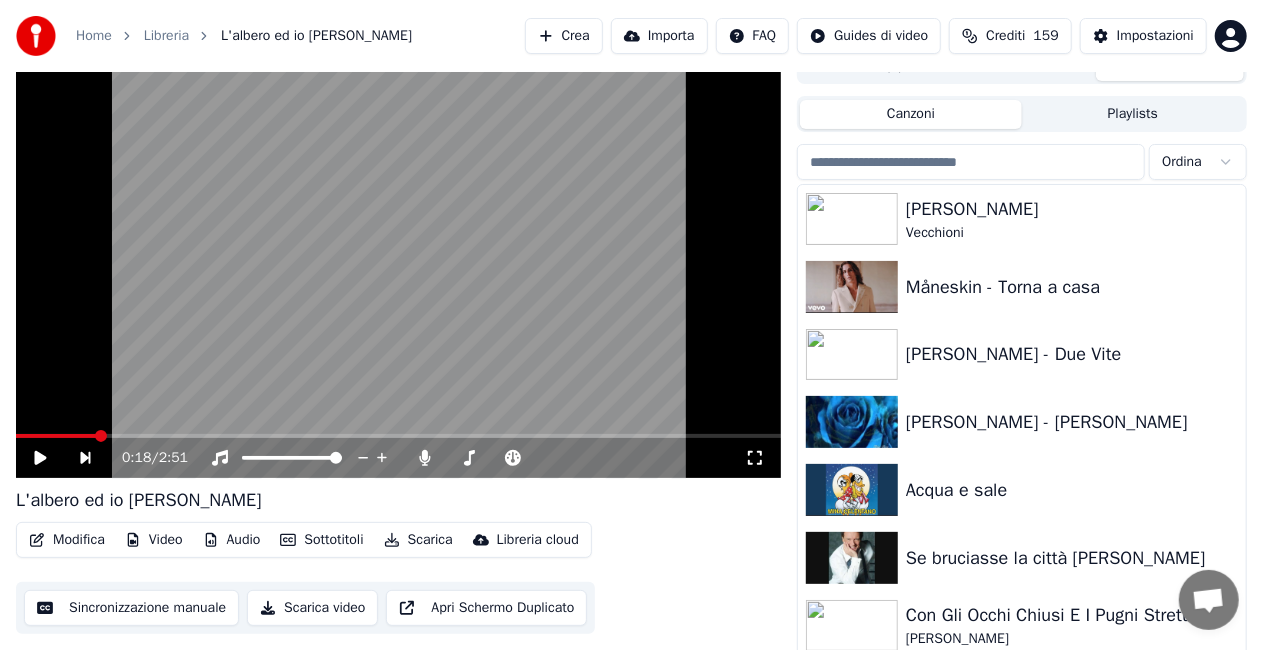 click on "Canzoni" at bounding box center (911, 114) 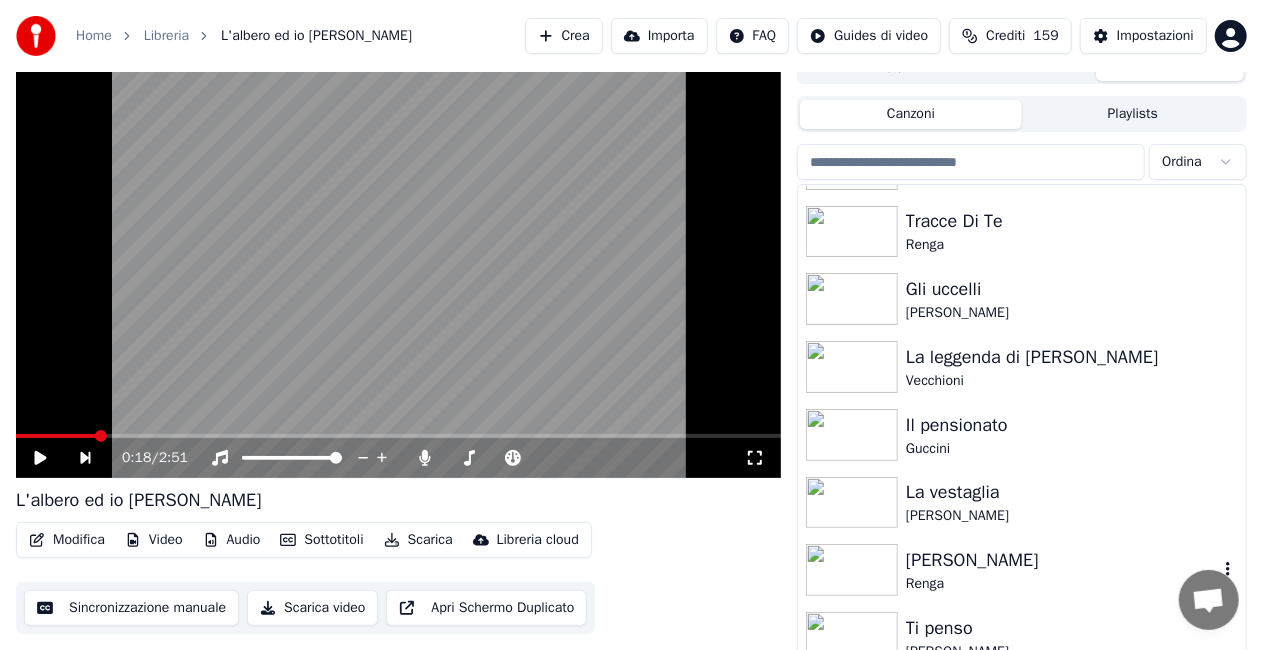 scroll, scrollTop: 26508, scrollLeft: 0, axis: vertical 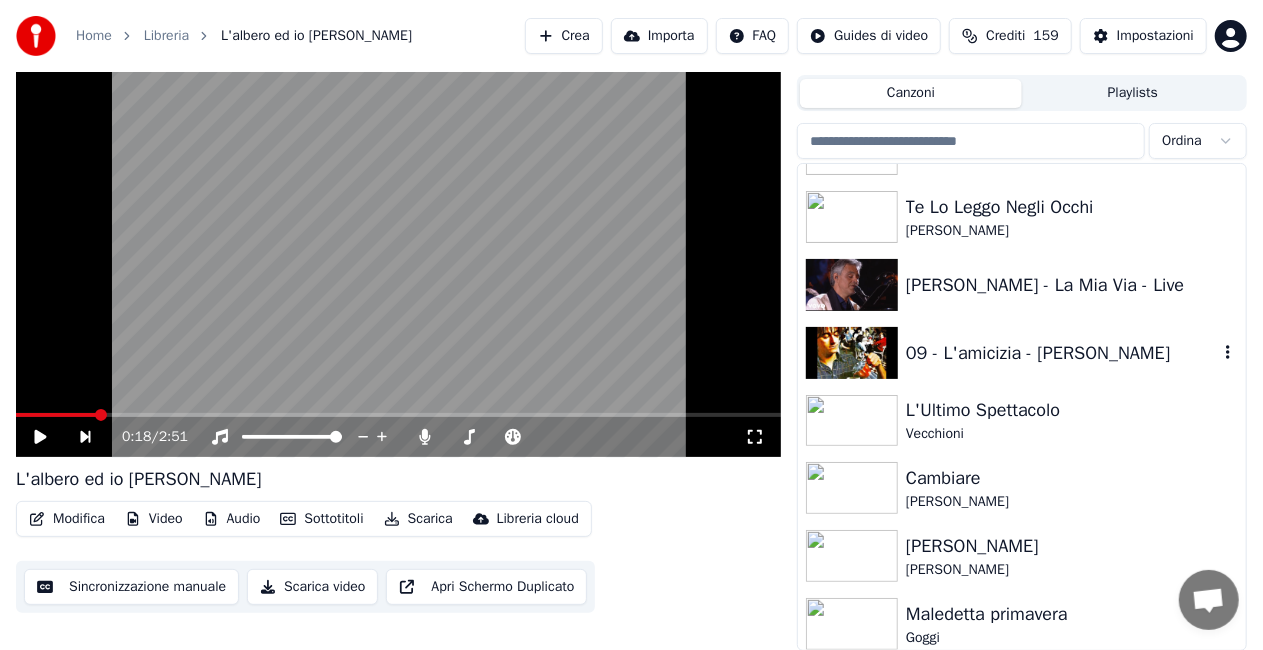 click on "09 - L'amicizia - [PERSON_NAME]" at bounding box center [1022, 353] 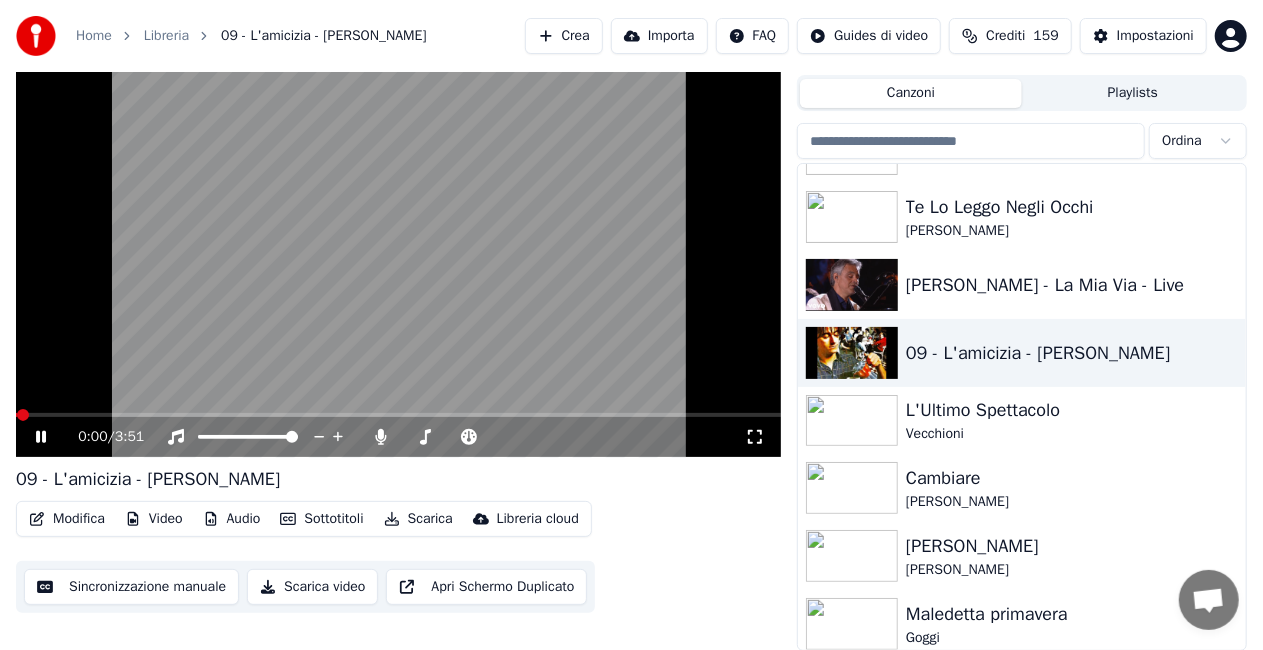 click 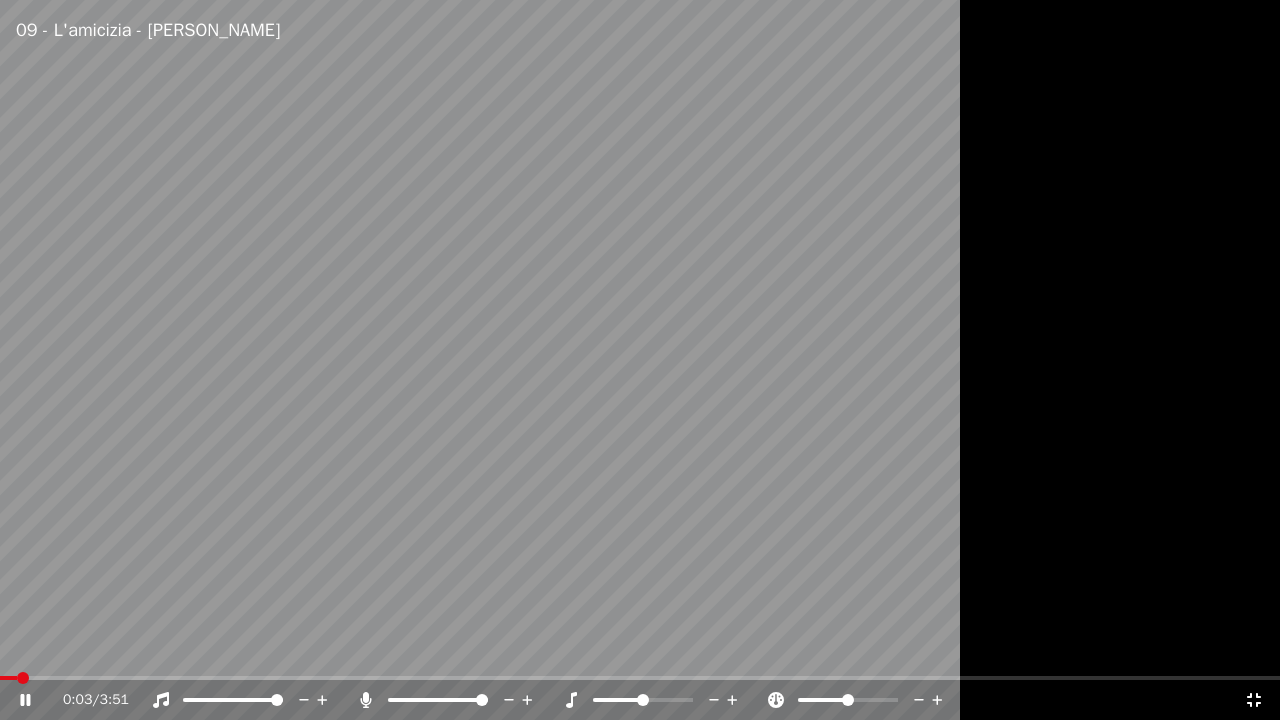 click 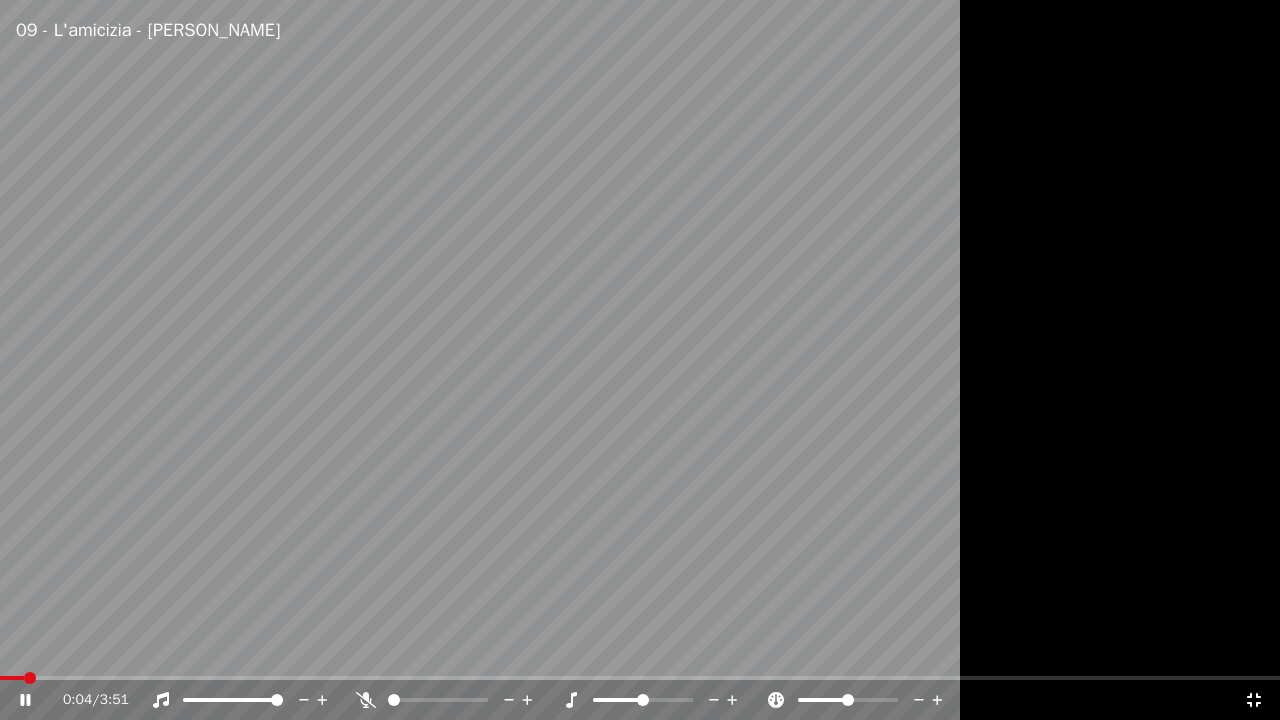 click 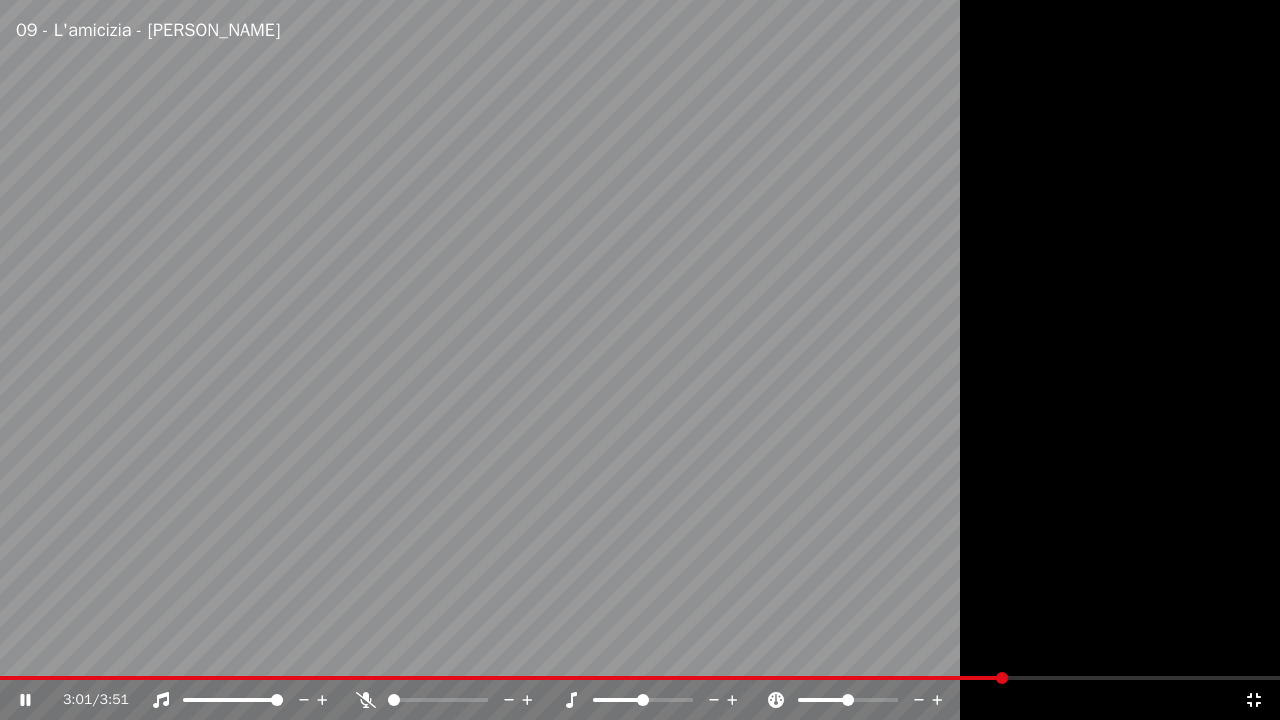 click on "3:01  /  3:51" at bounding box center [640, 700] 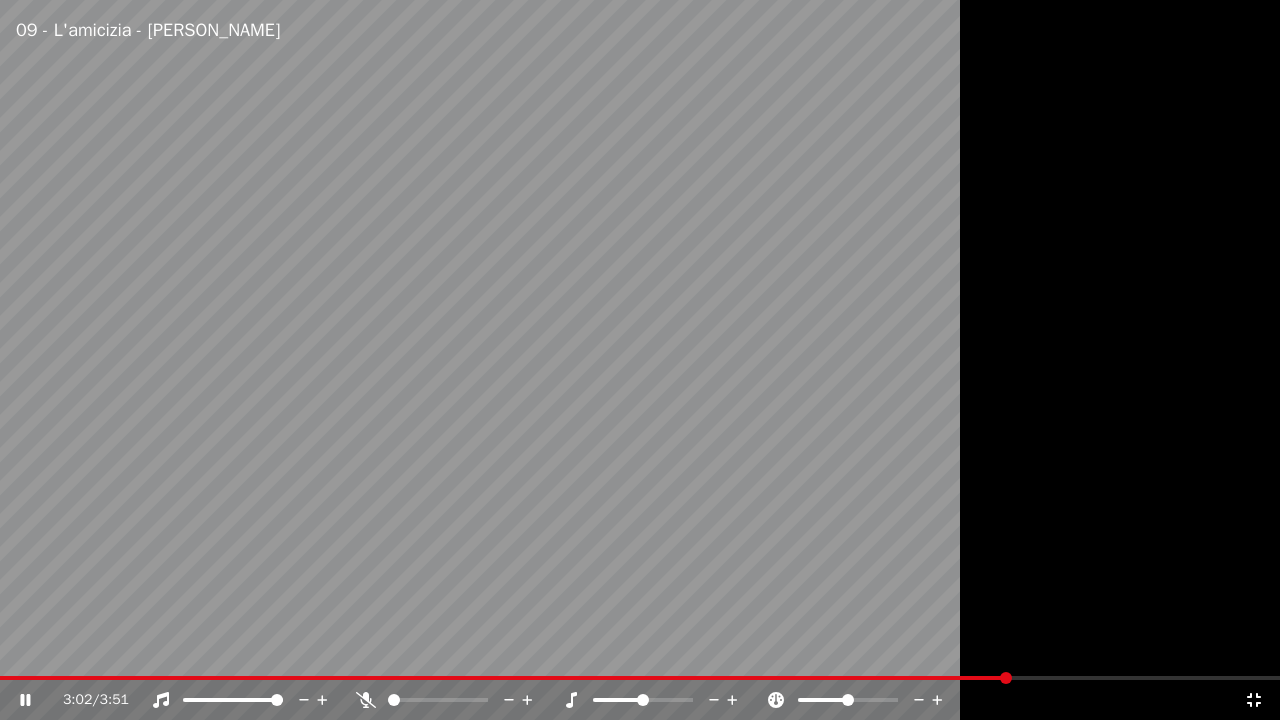 click 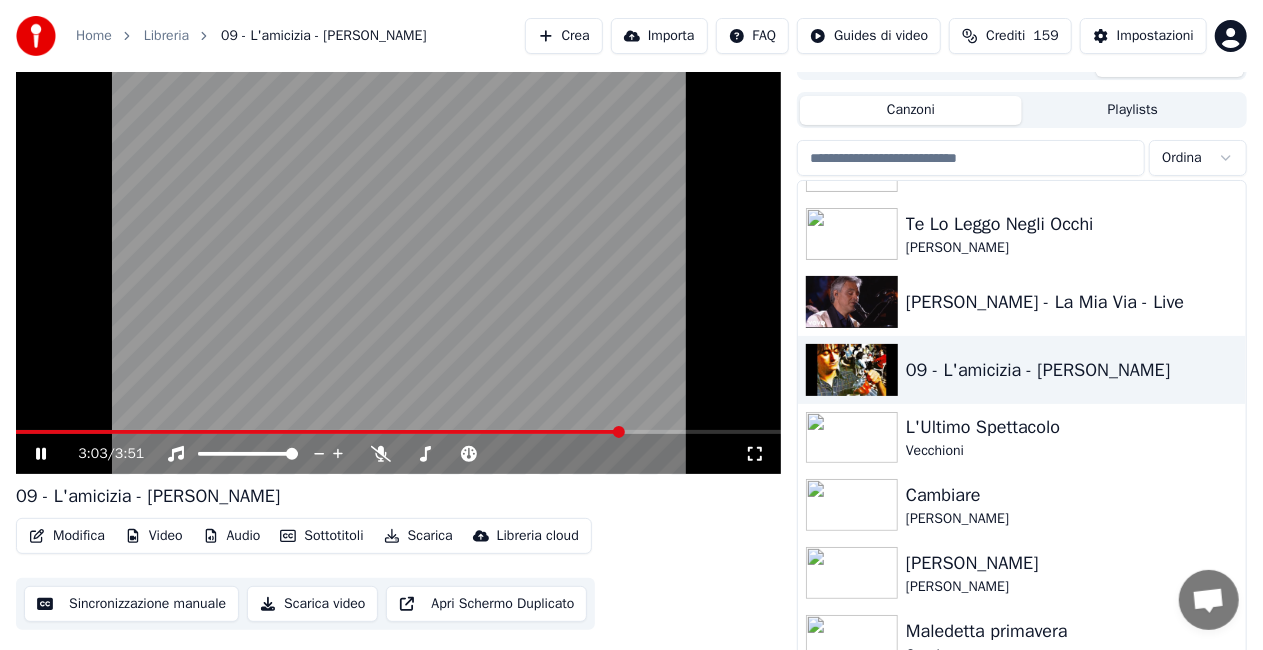 click at bounding box center [398, 259] 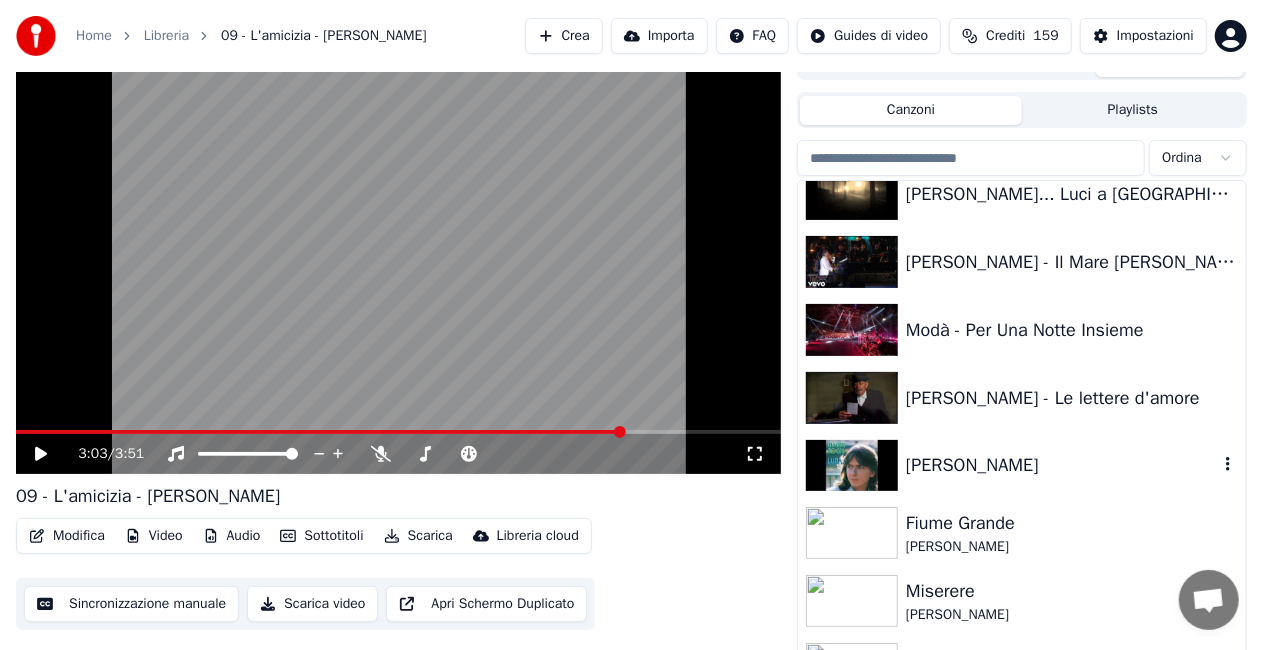 scroll, scrollTop: 22908, scrollLeft: 0, axis: vertical 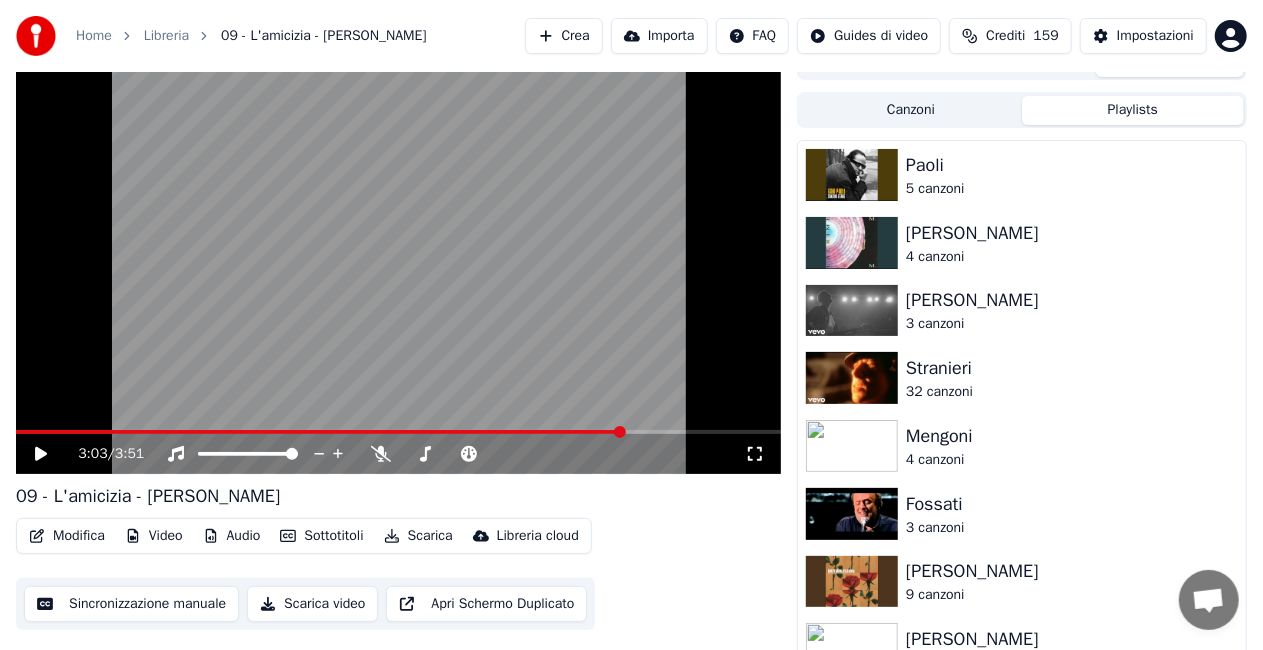 click on "Playlists" at bounding box center [1133, 110] 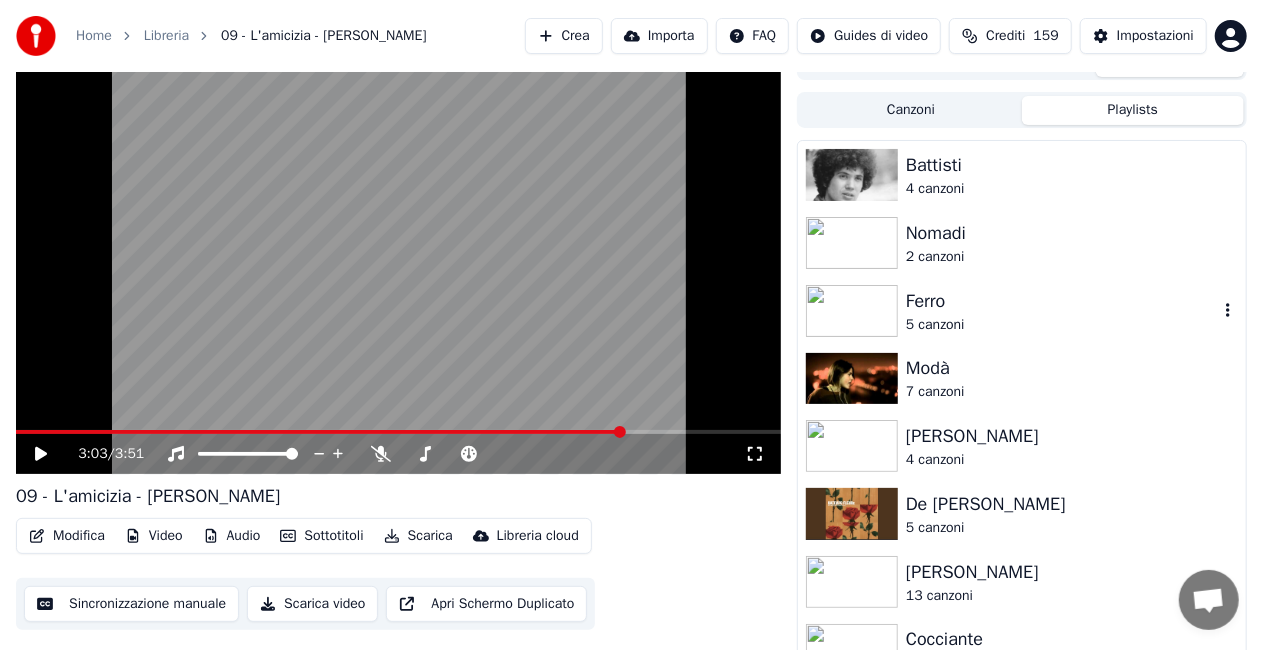 click on "5 canzoni" at bounding box center [1062, 325] 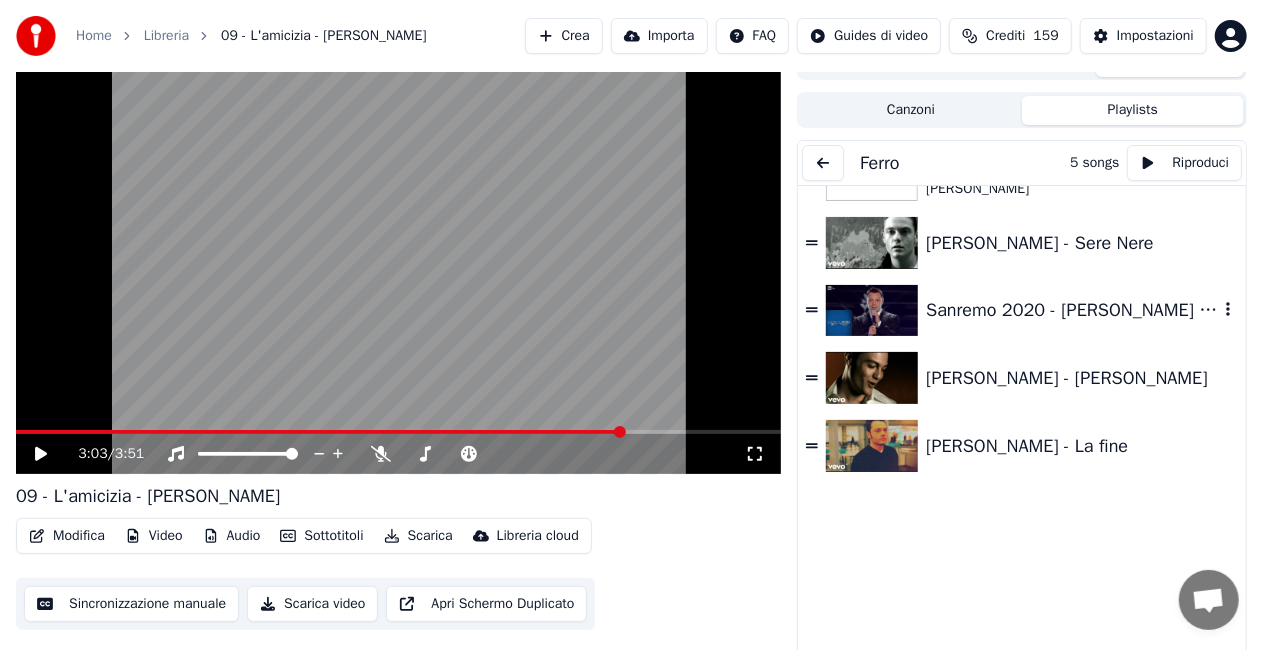 scroll, scrollTop: 48, scrollLeft: 0, axis: vertical 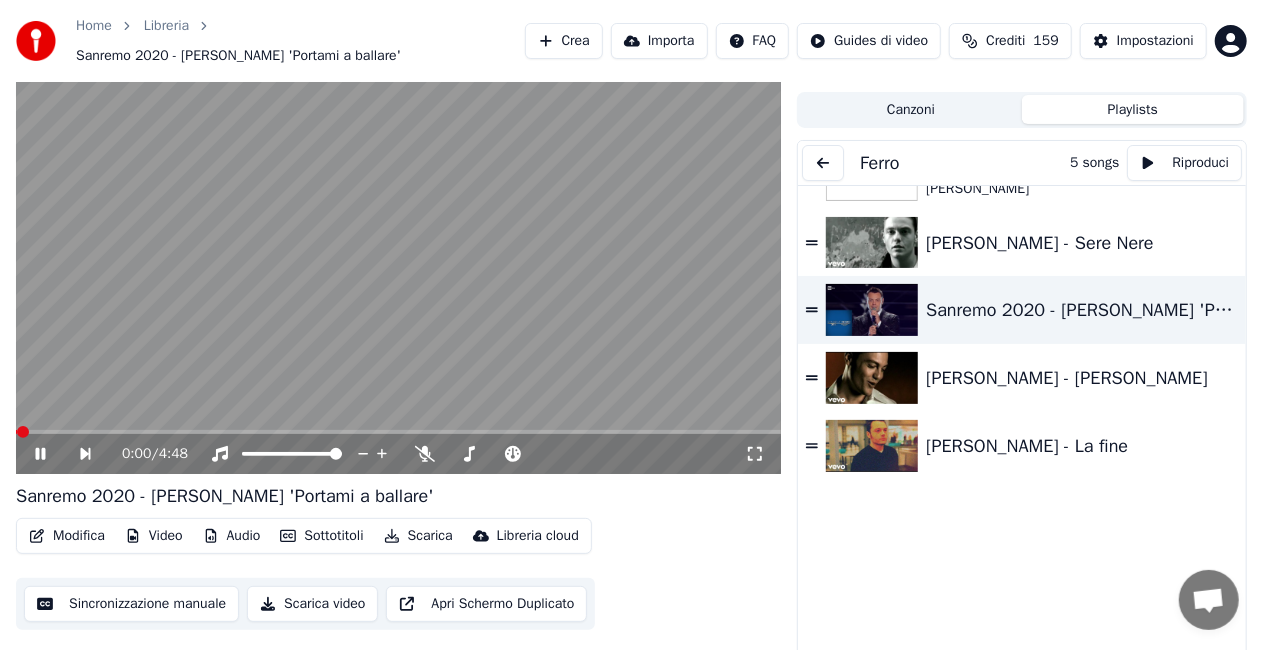 click 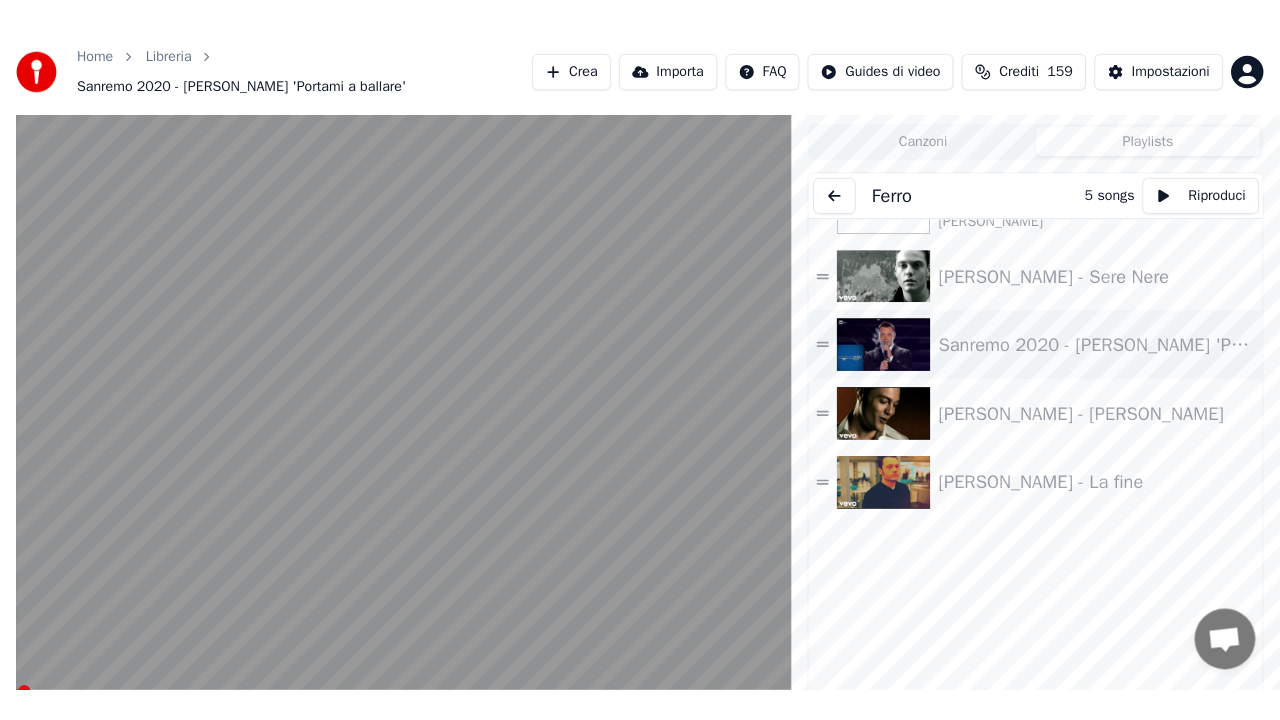 scroll, scrollTop: 24, scrollLeft: 0, axis: vertical 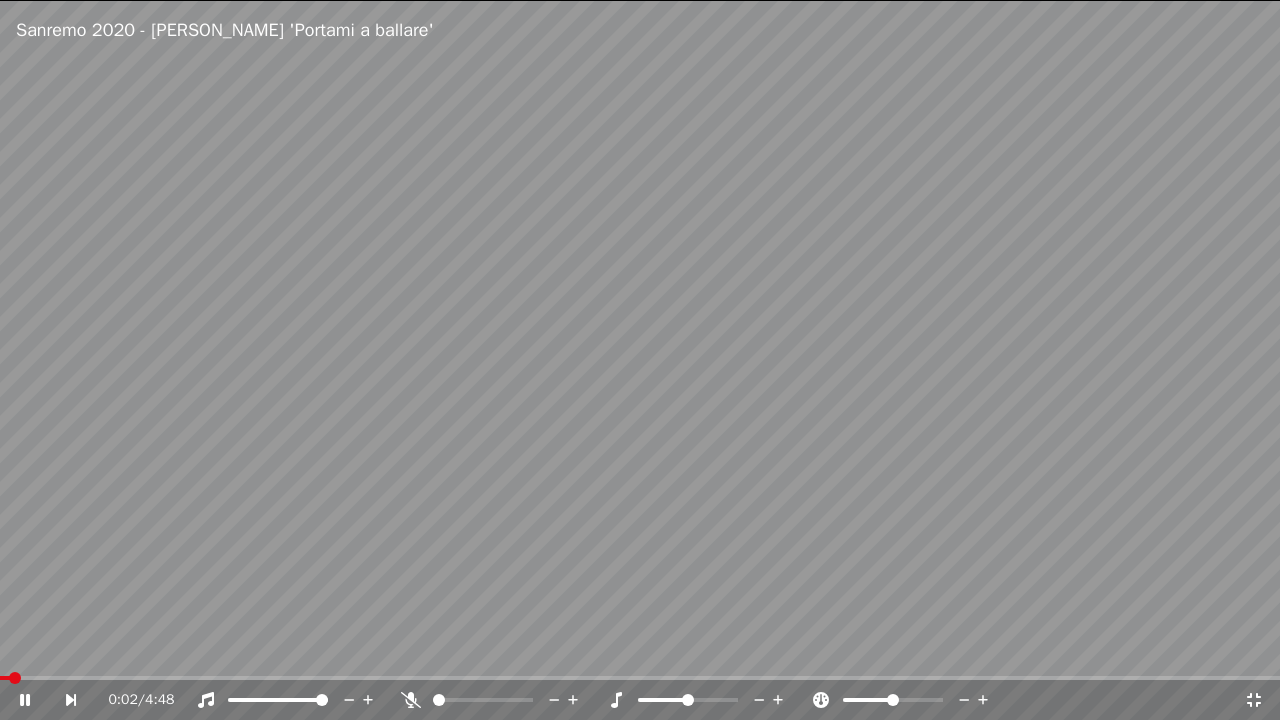 click at bounding box center [640, 678] 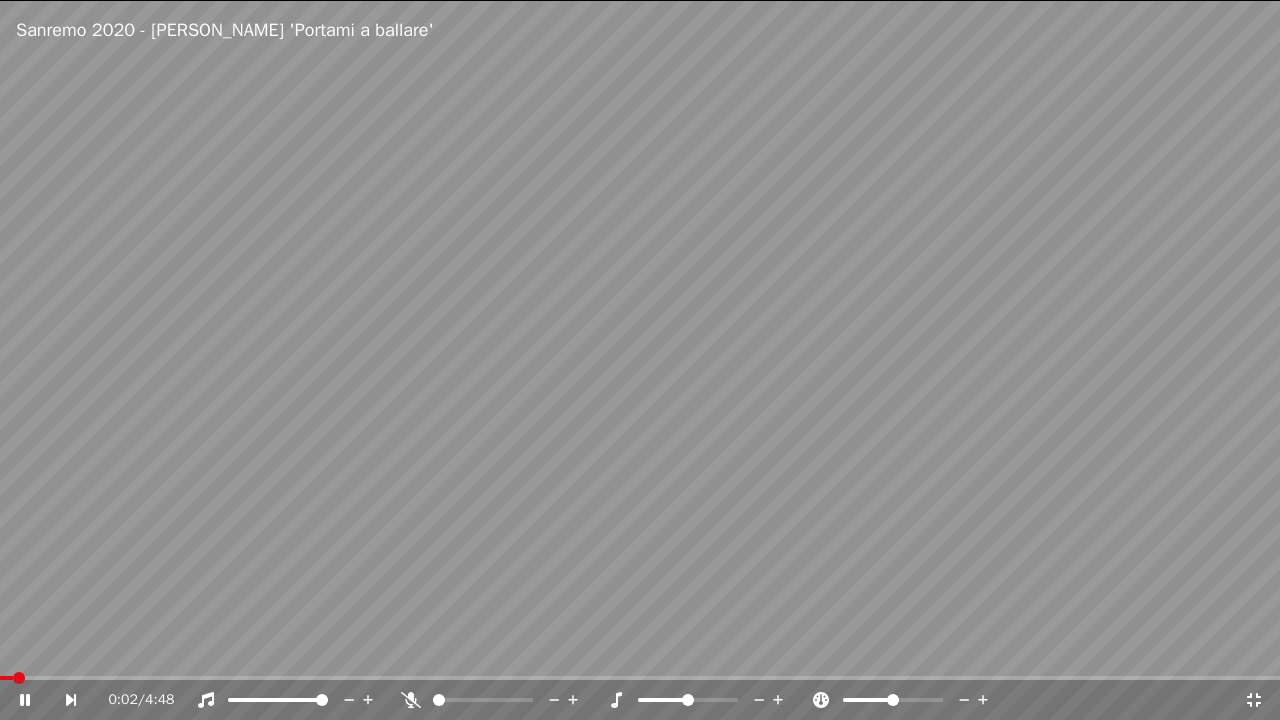 click on "0:02  /  4:48" at bounding box center (640, 700) 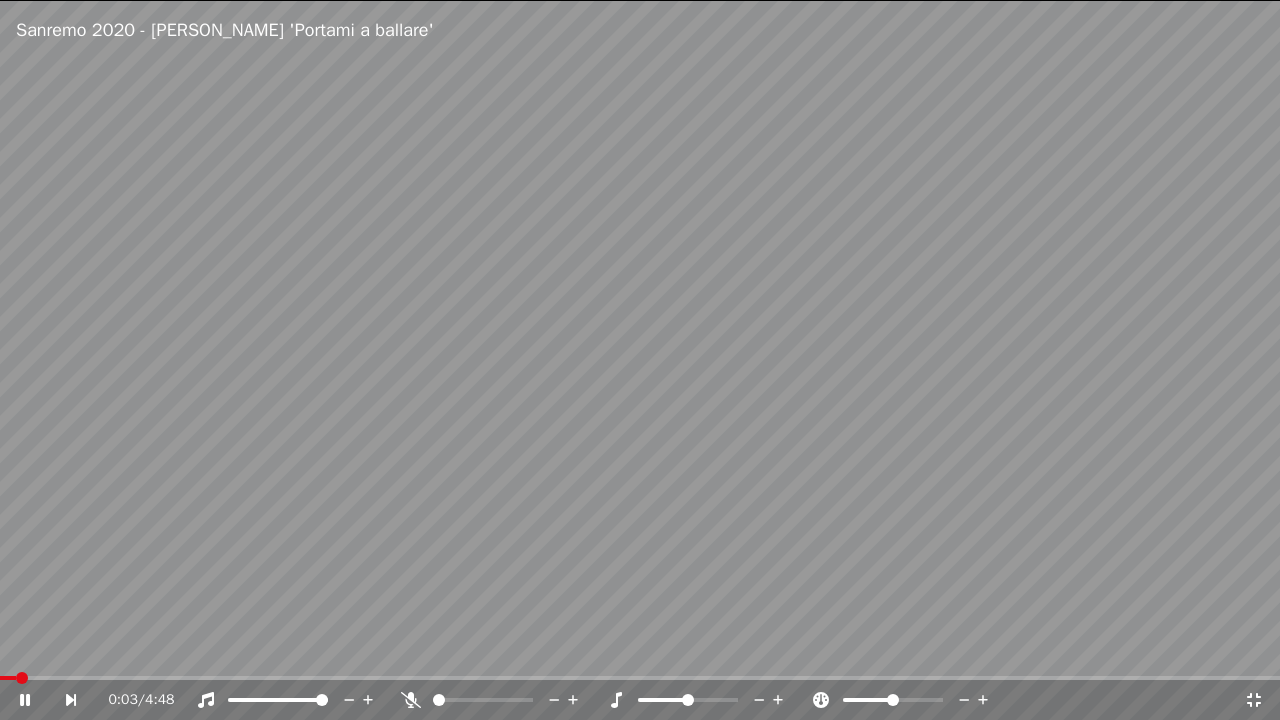 click on "0:03  /  4:48" at bounding box center [640, 700] 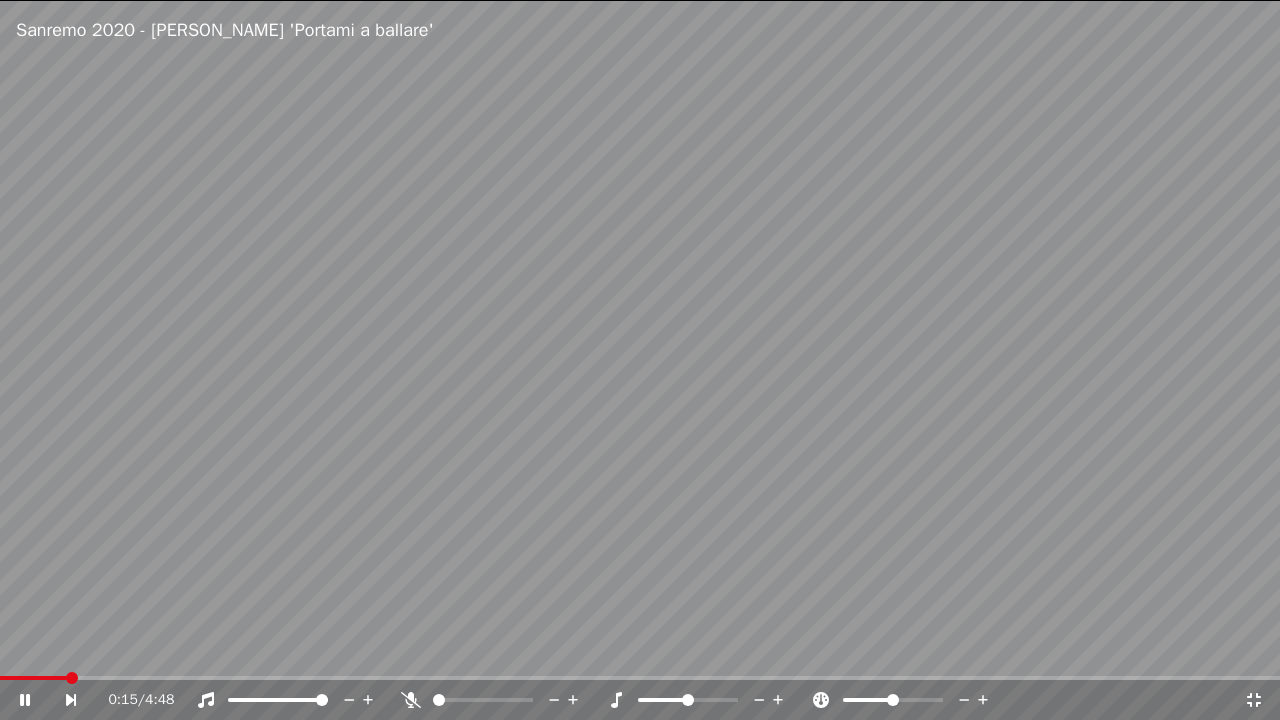 click at bounding box center (640, 678) 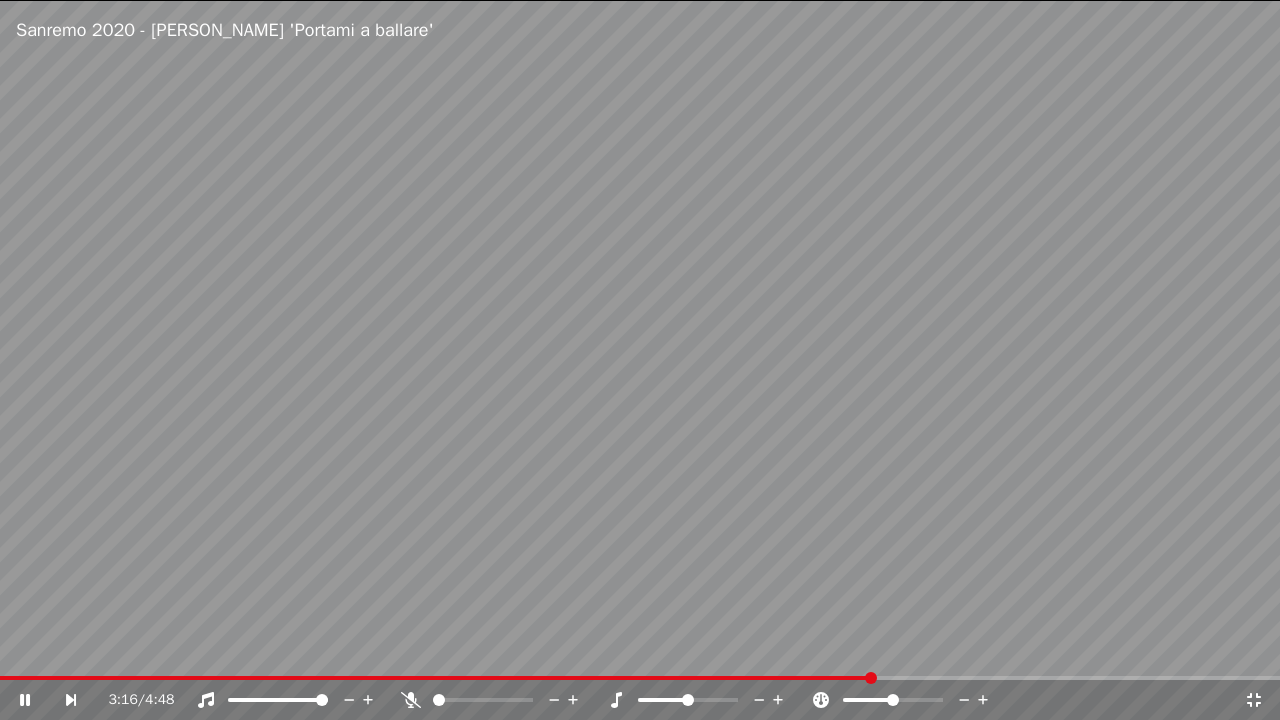 drag, startPoint x: 955, startPoint y: 354, endPoint x: 976, endPoint y: 348, distance: 21.84033 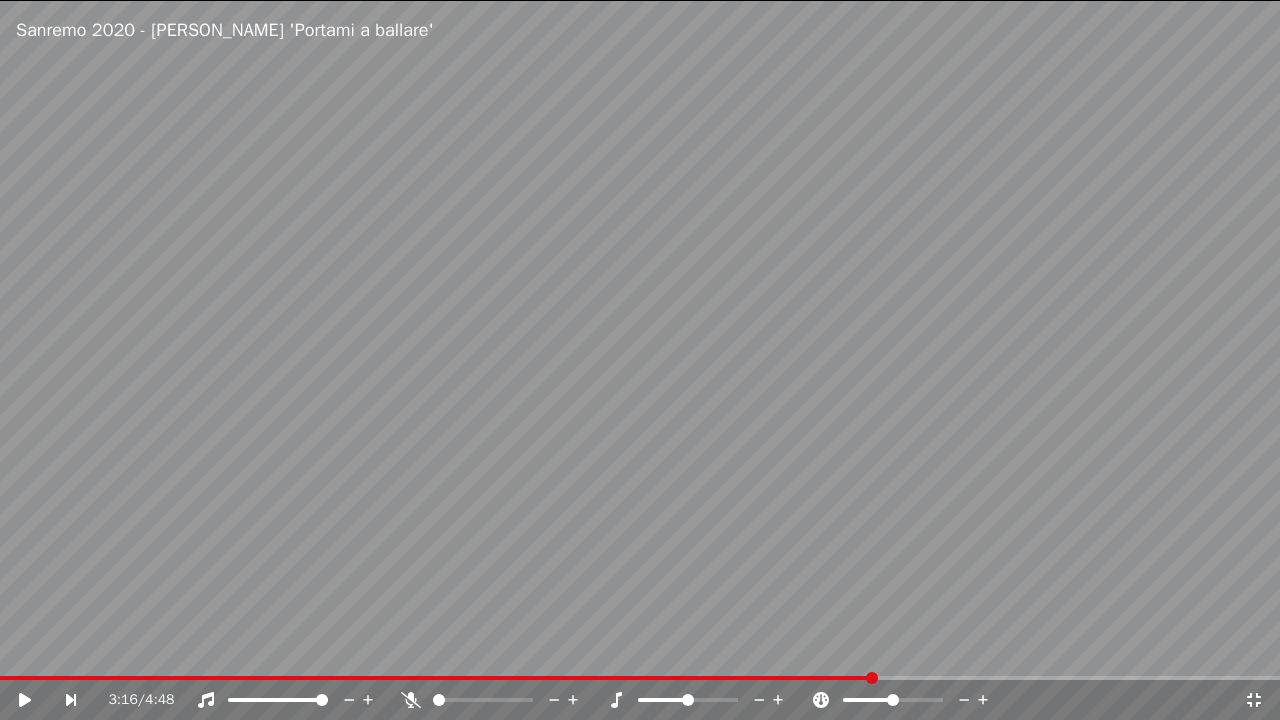 click 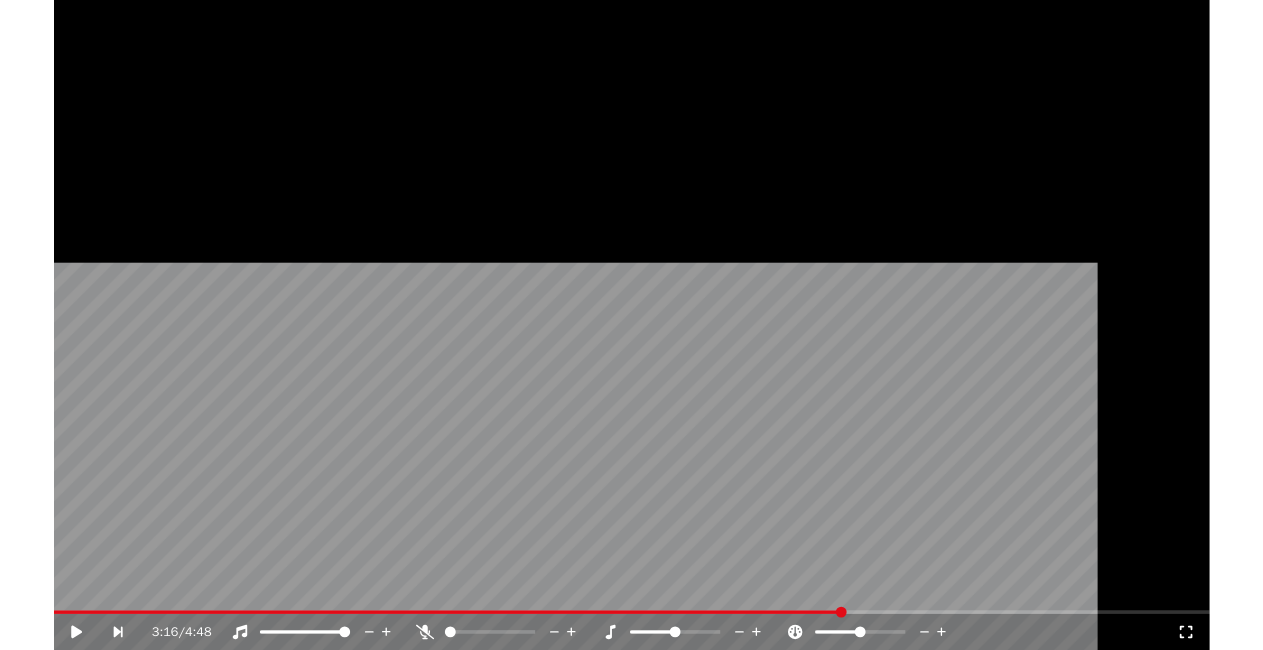 scroll, scrollTop: 34, scrollLeft: 0, axis: vertical 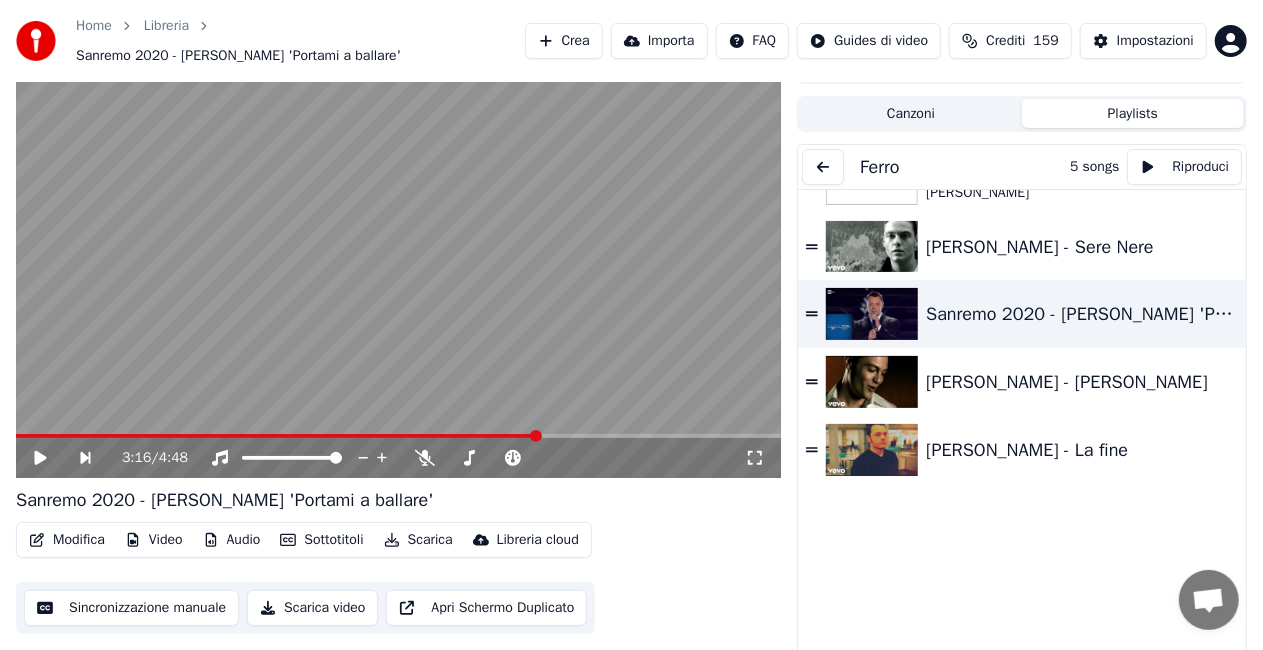 click at bounding box center (823, 167) 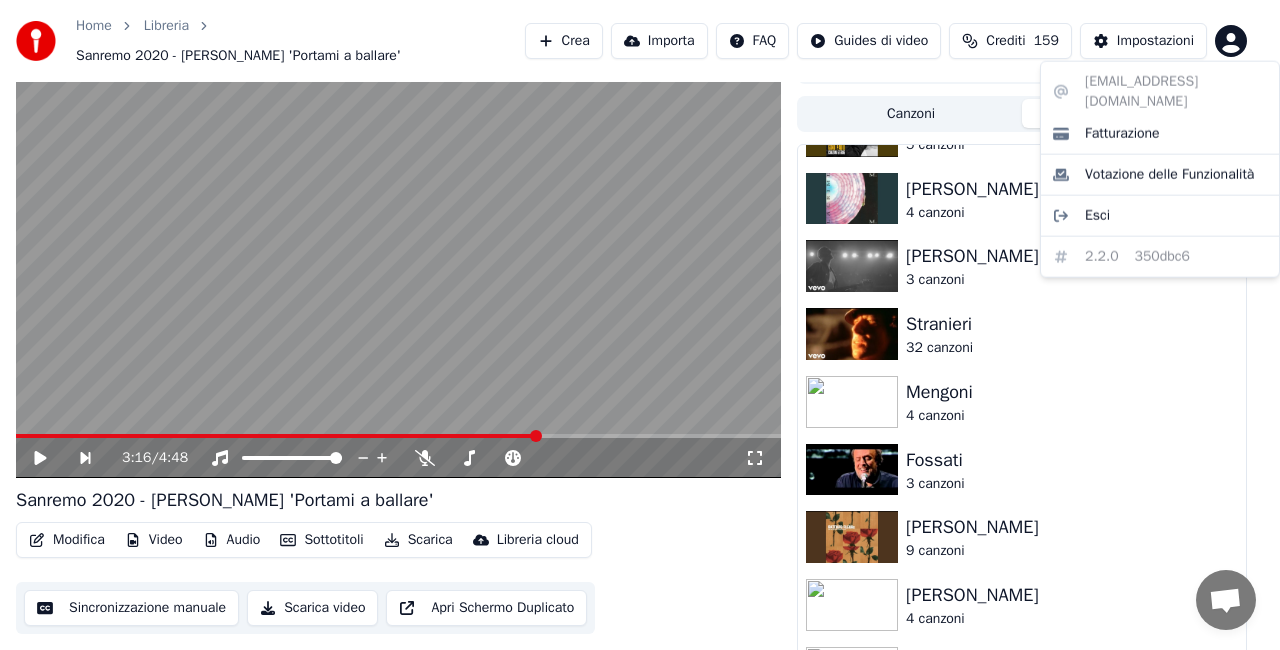 click on "Home Libreria Sanremo 2020 - [PERSON_NAME] 'Portami a ballare' Crea Importa FAQ Guides di video Crediti 159 Impostazioni 3:16  /  4:48 Sanremo 2020 - [PERSON_NAME] 'Portami a ballare' Modifica Video Audio Sottotitoli Scarica Libreria cloud Sincronizzazione manuale Scarica video Apri Schermo Duplicato Coda ( 5 ) Lavori Libreria Canzoni Playlists Paoli 5 canzoni [PERSON_NAME] 4 canzoni [PERSON_NAME] 3 canzoni Stranieri 32 canzoni Mengoni 4 canzoni Fossati 3 canzoni [PERSON_NAME] 9 canzoni [PERSON_NAME] 4 canzoni Boccelli 10 canzoni Modugno 10 canzoni Misti italiani uomini 118 canzoni Castelnuovo 4 canzoni Dalla 15 canzoni Minghi 10 canzoni Pooh 7 canzoni [PERSON_NAME] 3 canzoni Camerini 3 canzoni De [PERSON_NAME] 5 canzoni Al Bano 4 canzoni [PERSON_NAME] 5 canzoni zarillo 6 canzoni Ricchi e poveri 3 canzoni [PERSON_NAME] 2 canzoni Il volo 2 canzoni Iglesias 5 canzoni Misti italiani donne 22 canzoni Mina 7 canzoni Zucchero 4 canzoni [PERSON_NAME] 24 canzoni Zero 19 canzoni Baglioni 5 canzoni Battisti 4 canzoni Nomadi 2 canzoni Ferro 5 canzoni Modà Esci" at bounding box center [640, 291] 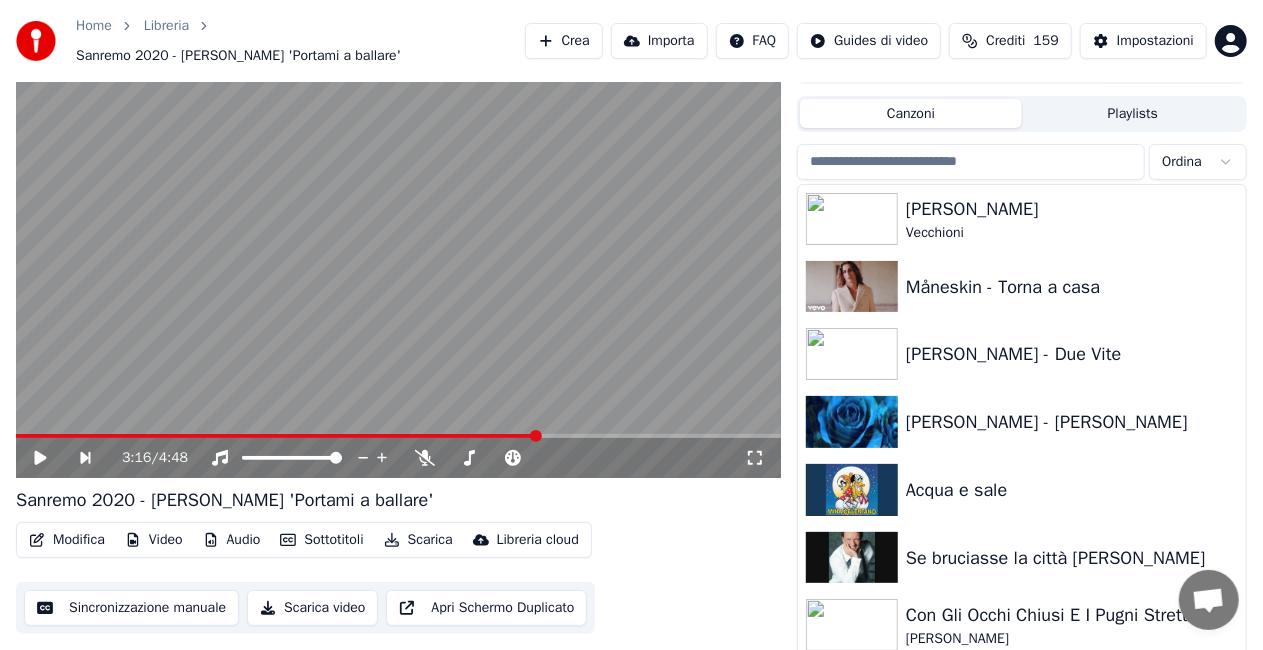 click on "Canzoni" at bounding box center (911, 113) 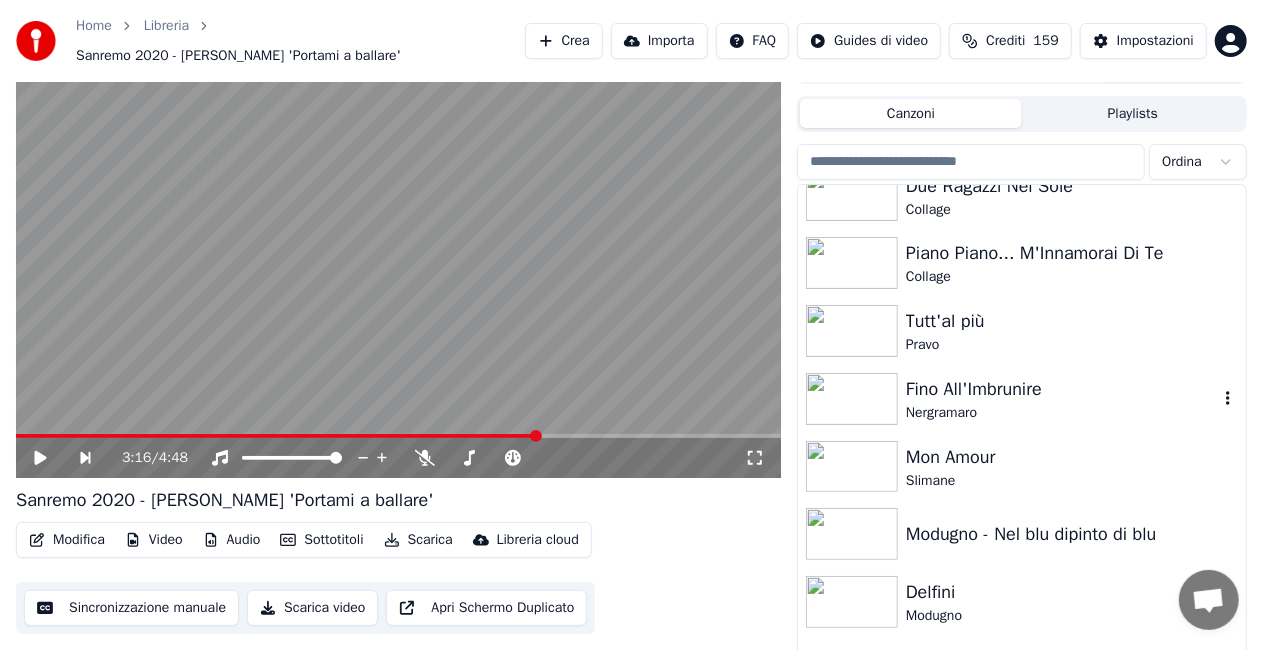 scroll, scrollTop: 25930, scrollLeft: 0, axis: vertical 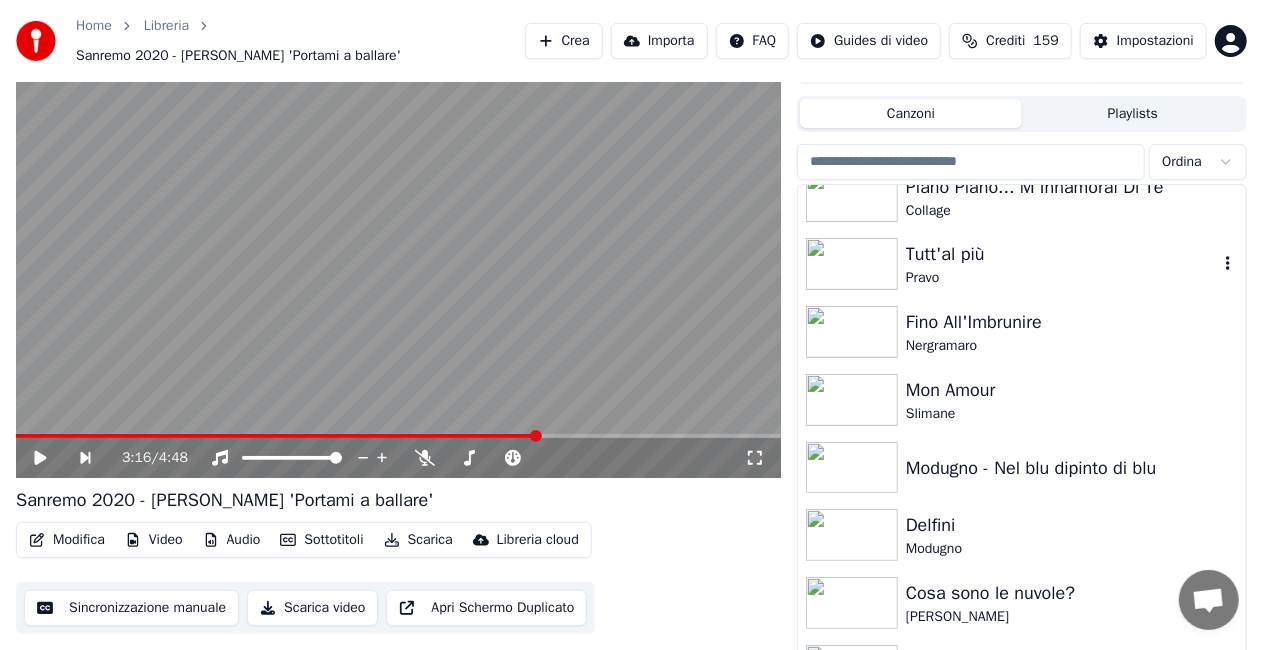 click on "Tutt'al più" at bounding box center (1062, 254) 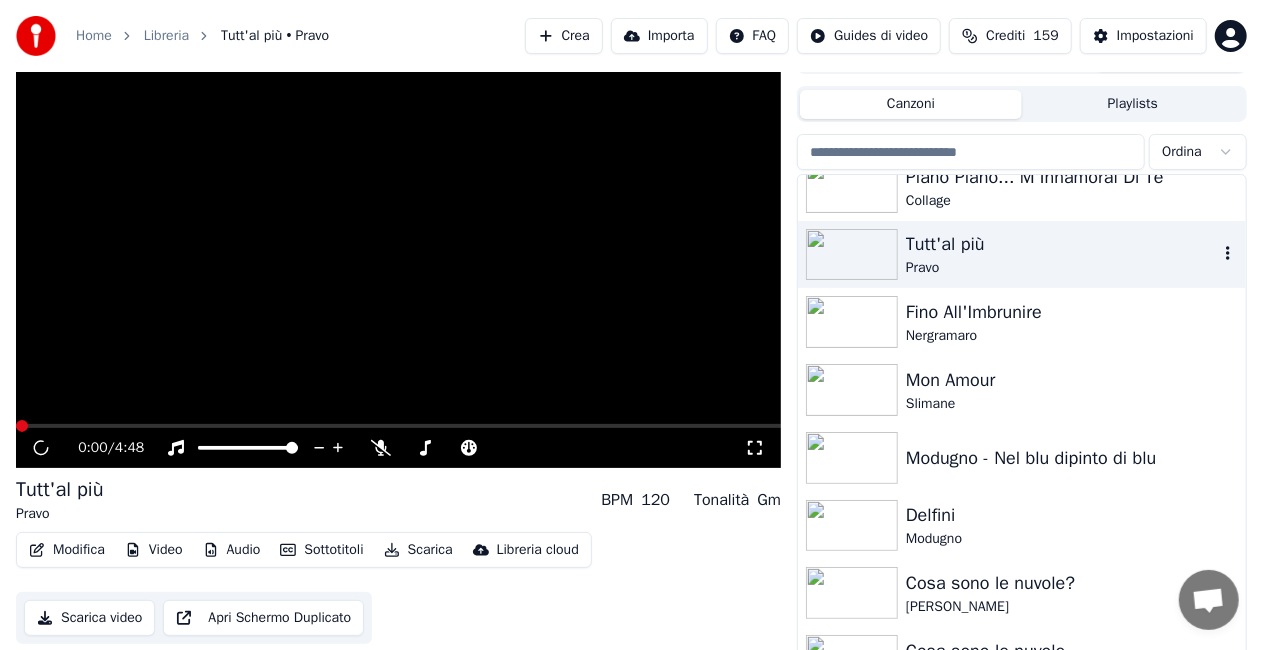 scroll, scrollTop: 24, scrollLeft: 0, axis: vertical 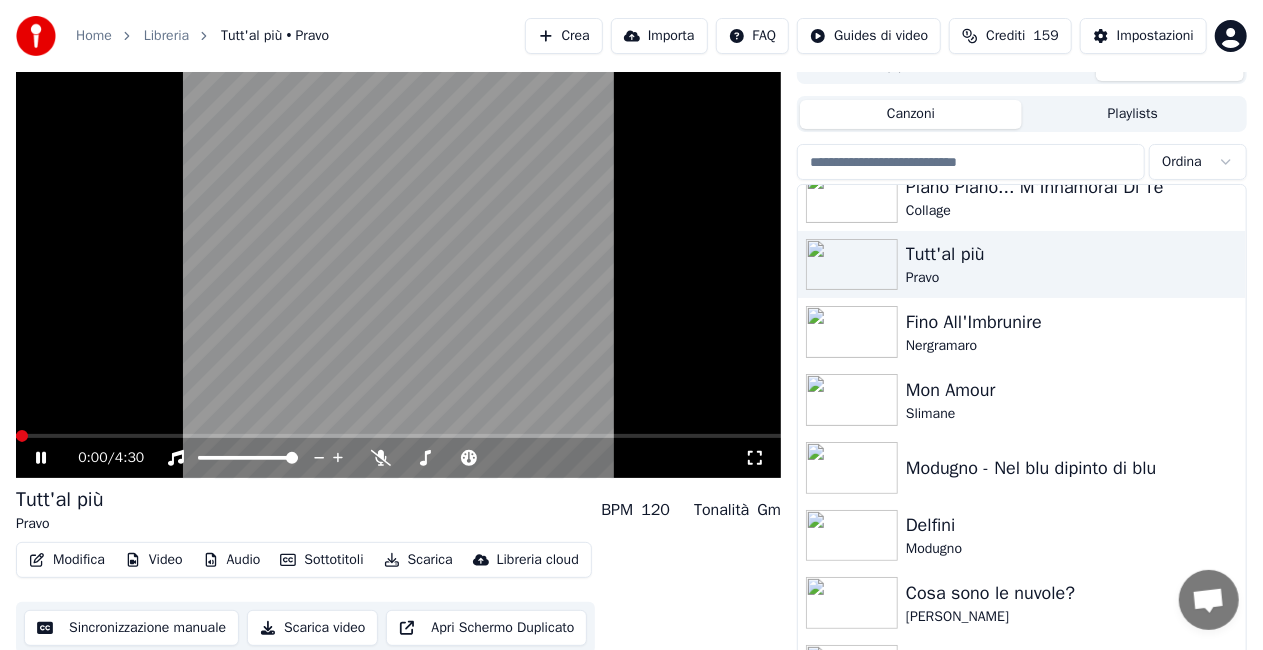 click 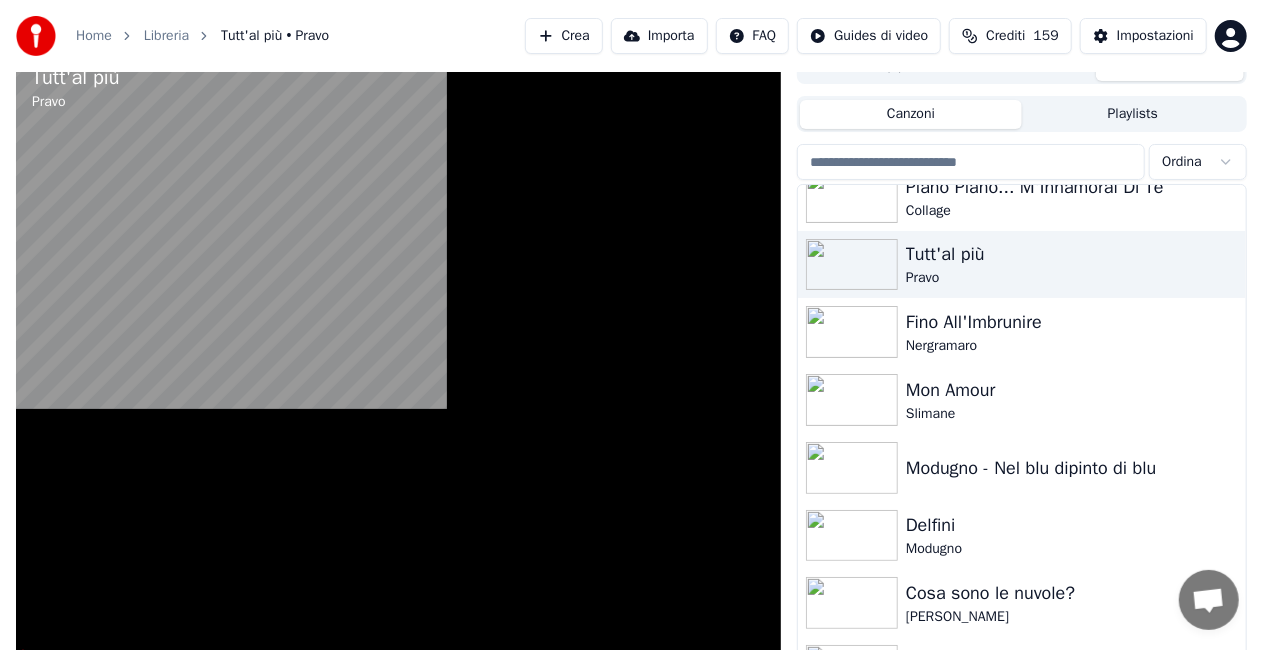 scroll, scrollTop: 0, scrollLeft: 0, axis: both 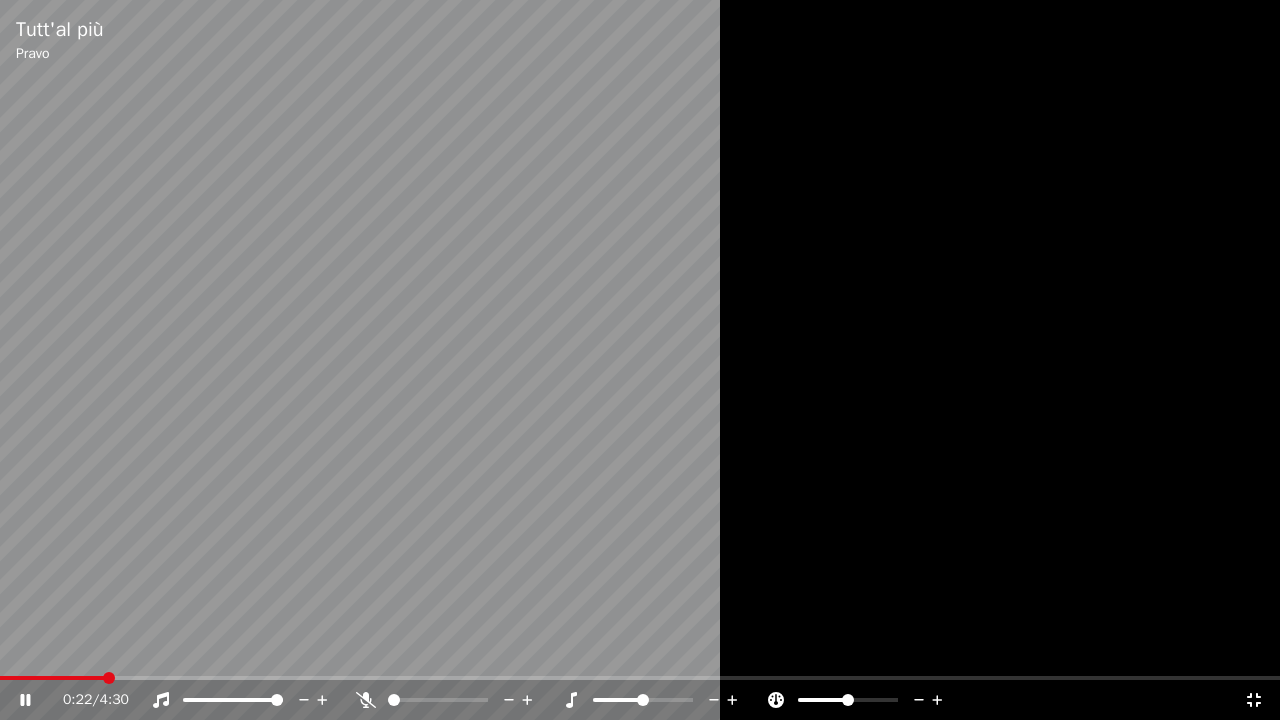 click at bounding box center [640, 678] 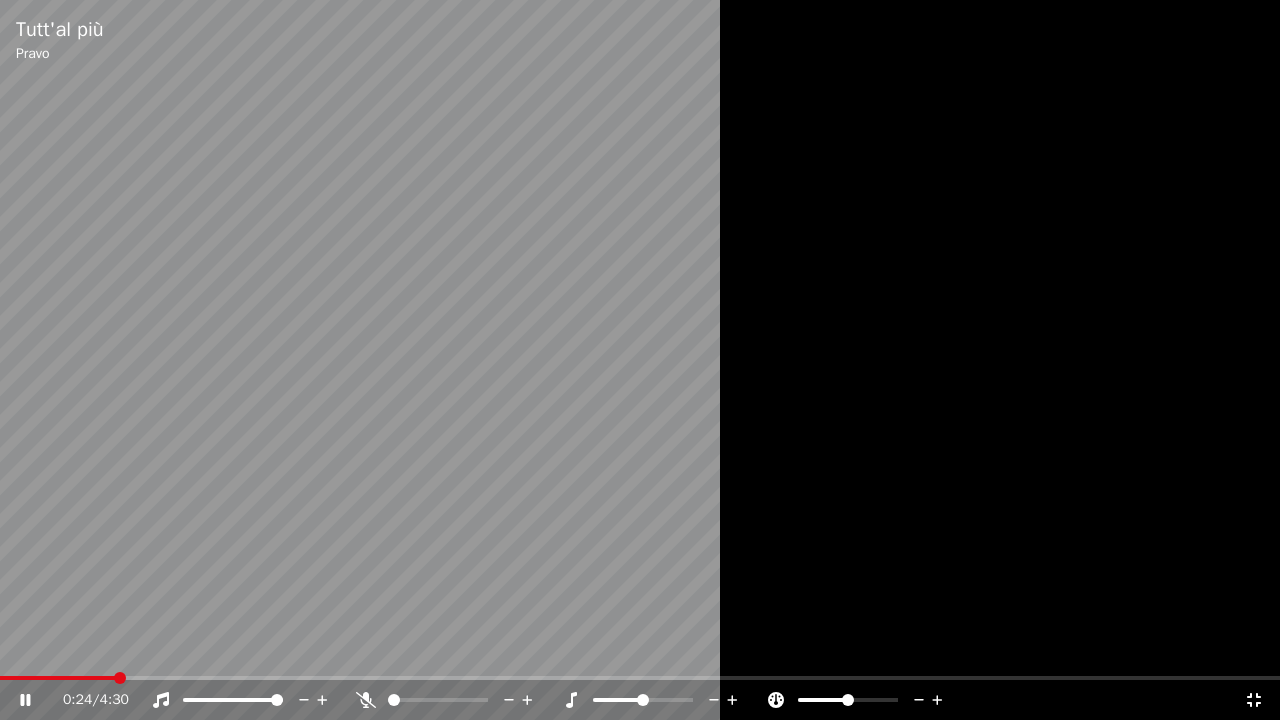 click 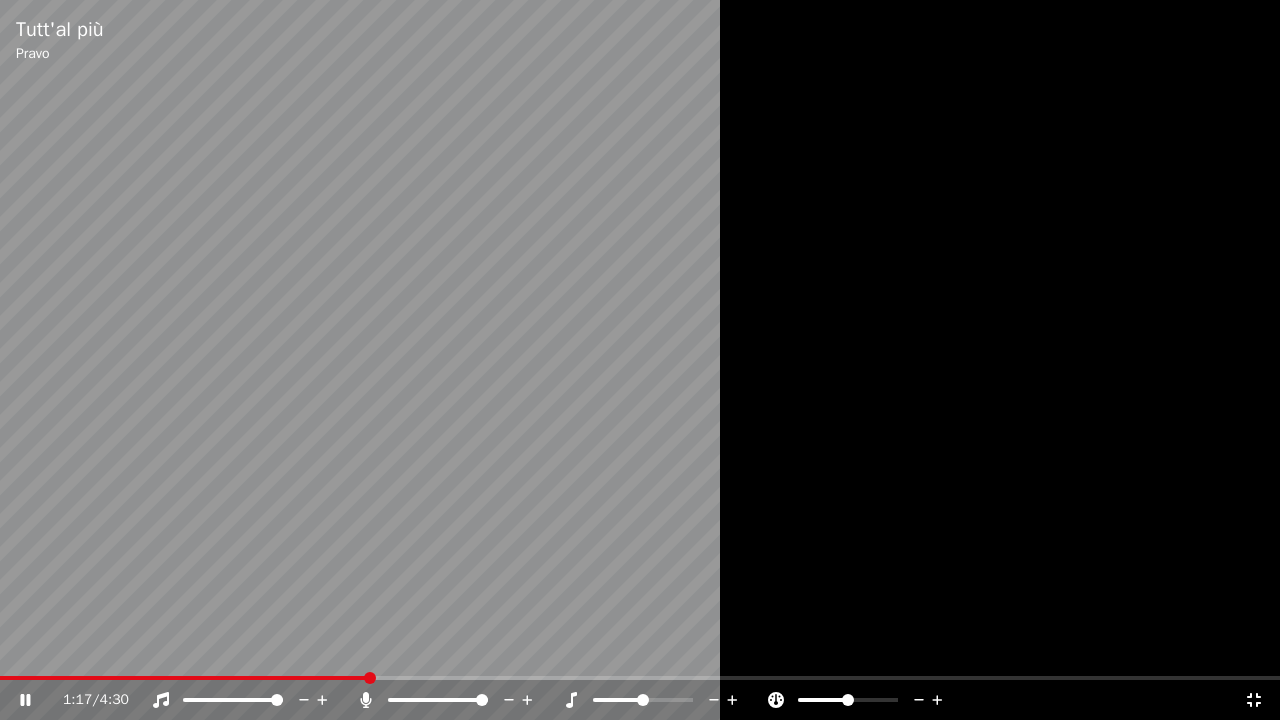 click 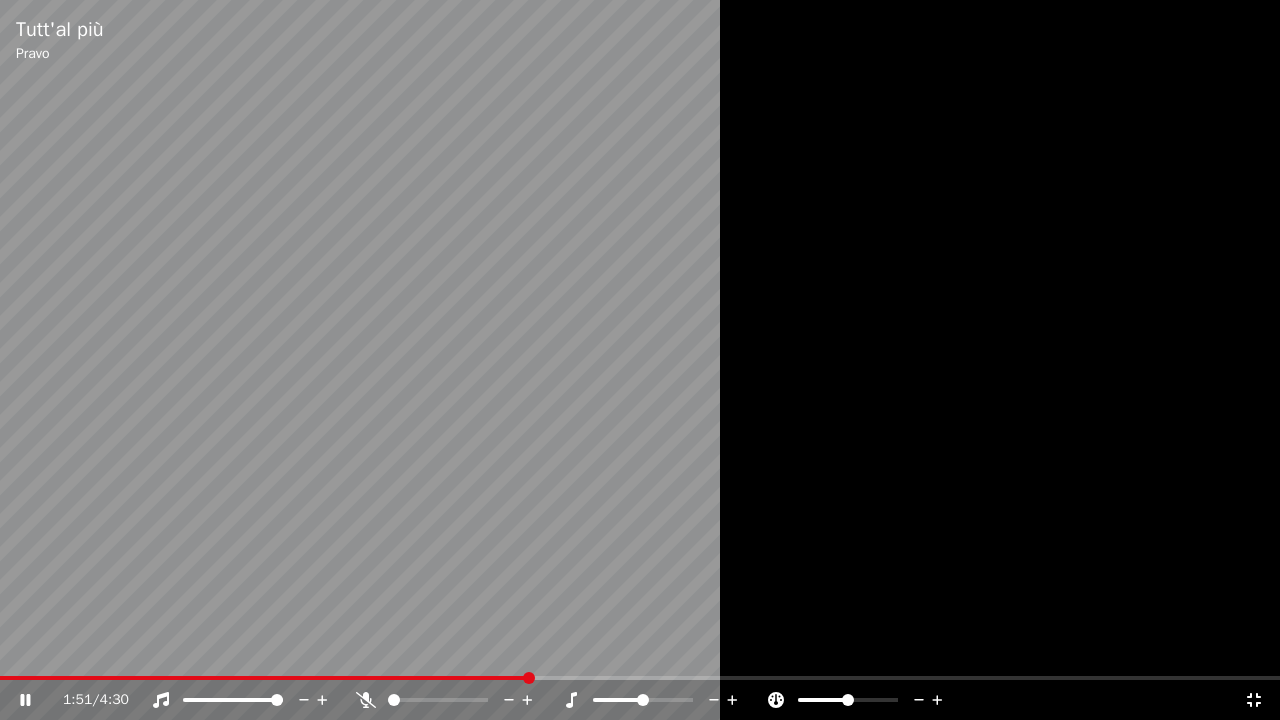 click at bounding box center (640, 360) 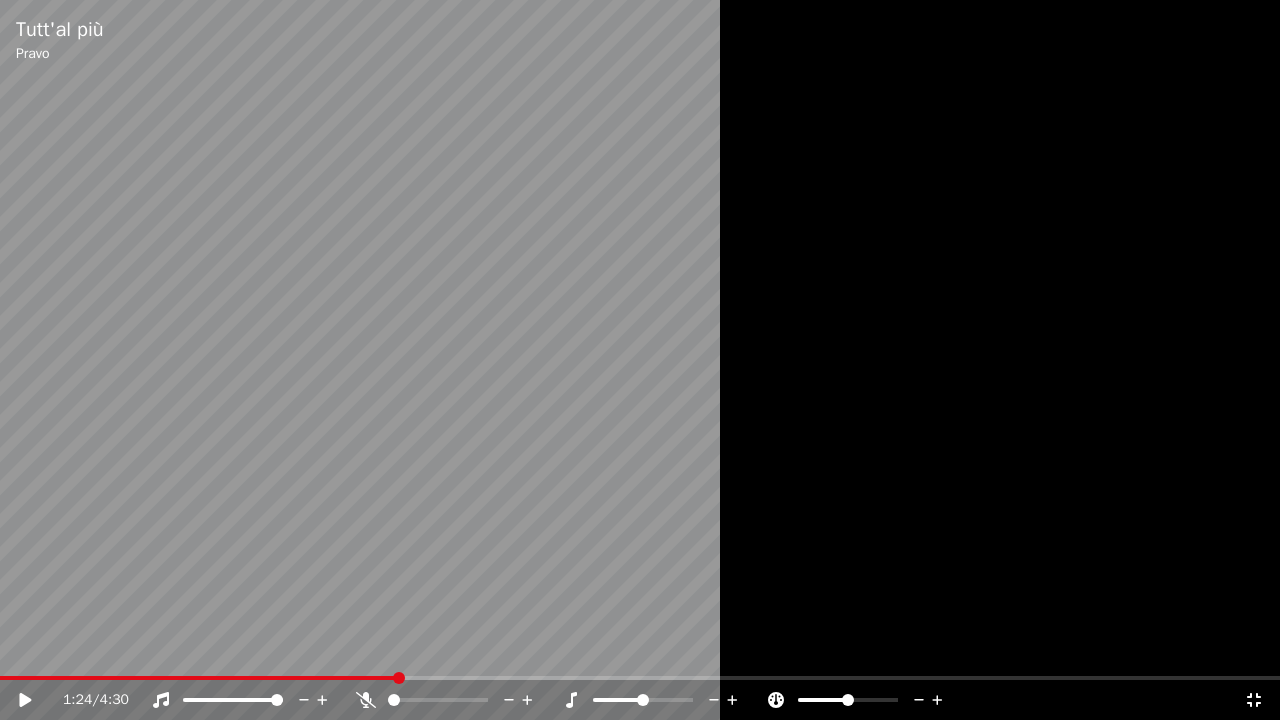 click at bounding box center [198, 678] 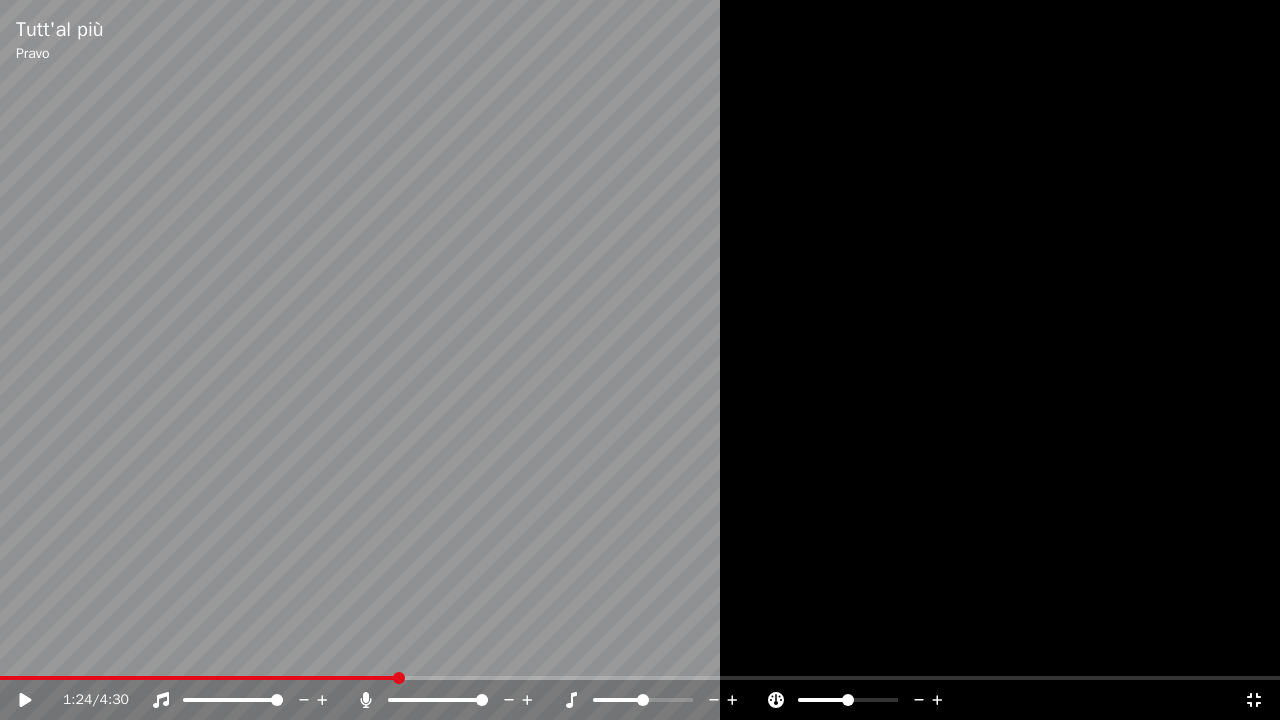 click at bounding box center [640, 360] 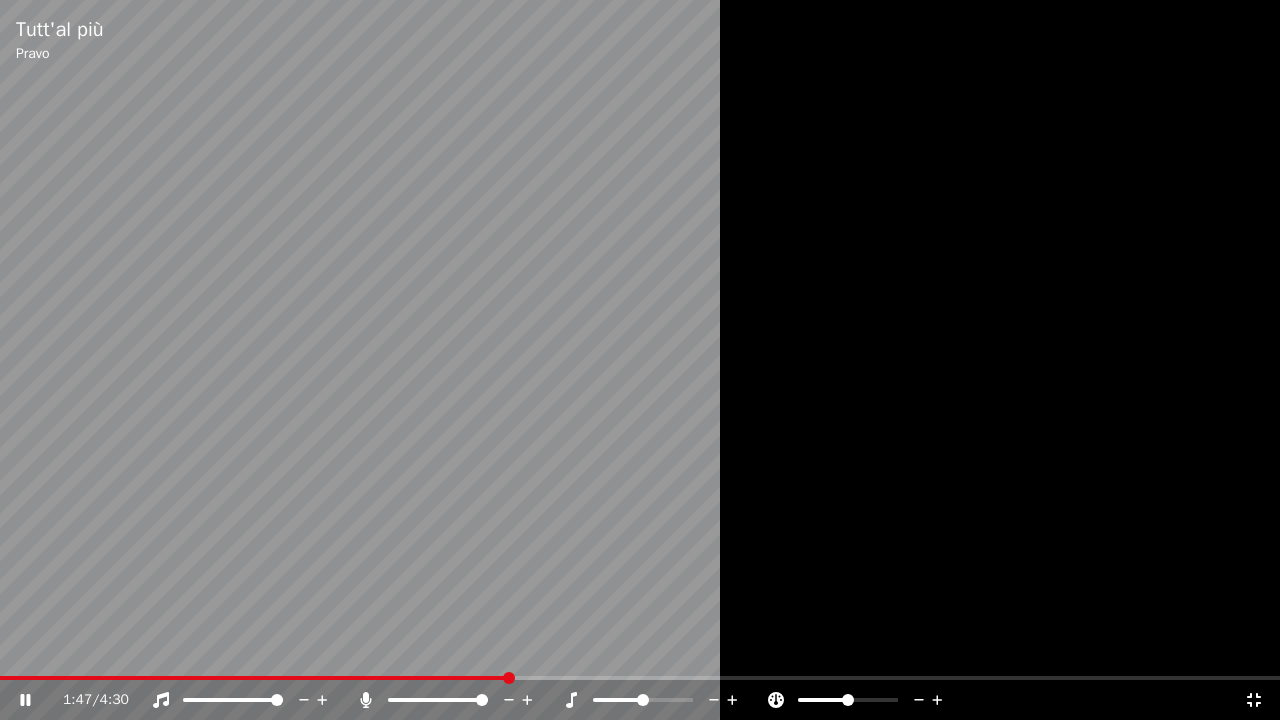 drag, startPoint x: 437, startPoint y: 450, endPoint x: 432, endPoint y: 433, distance: 17.720045 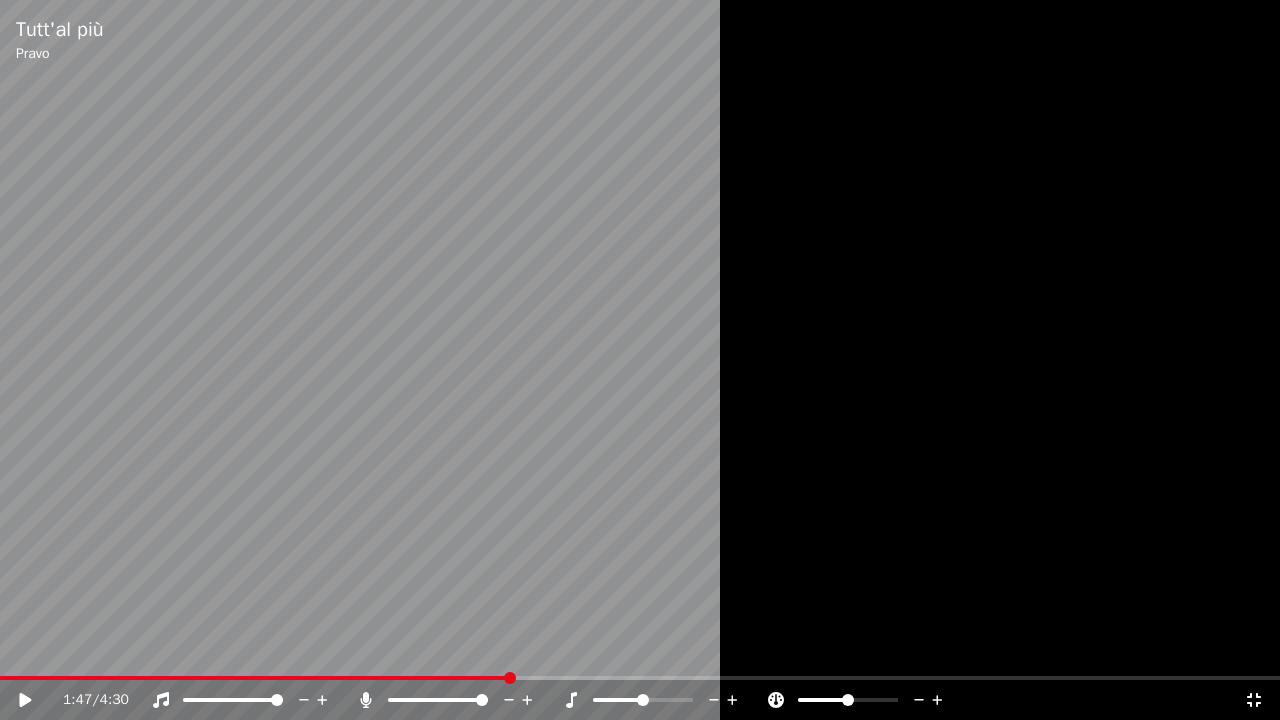 click at bounding box center (640, 360) 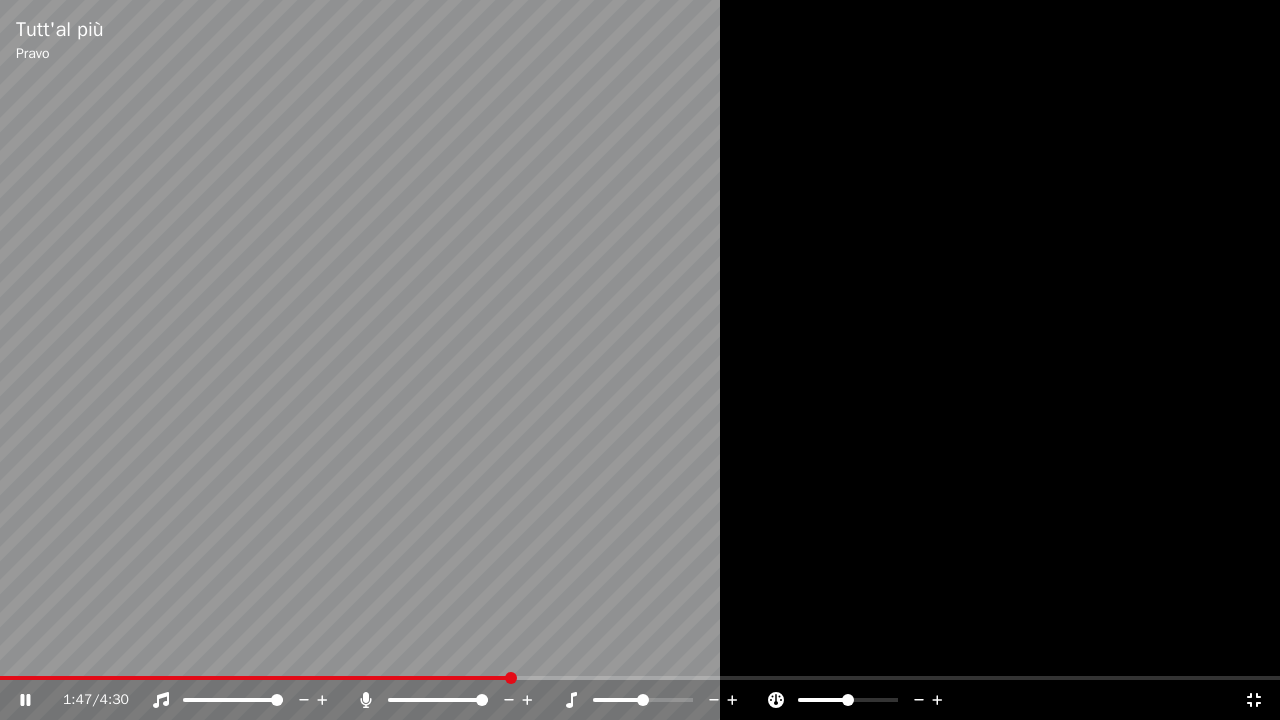 click at bounding box center [255, 678] 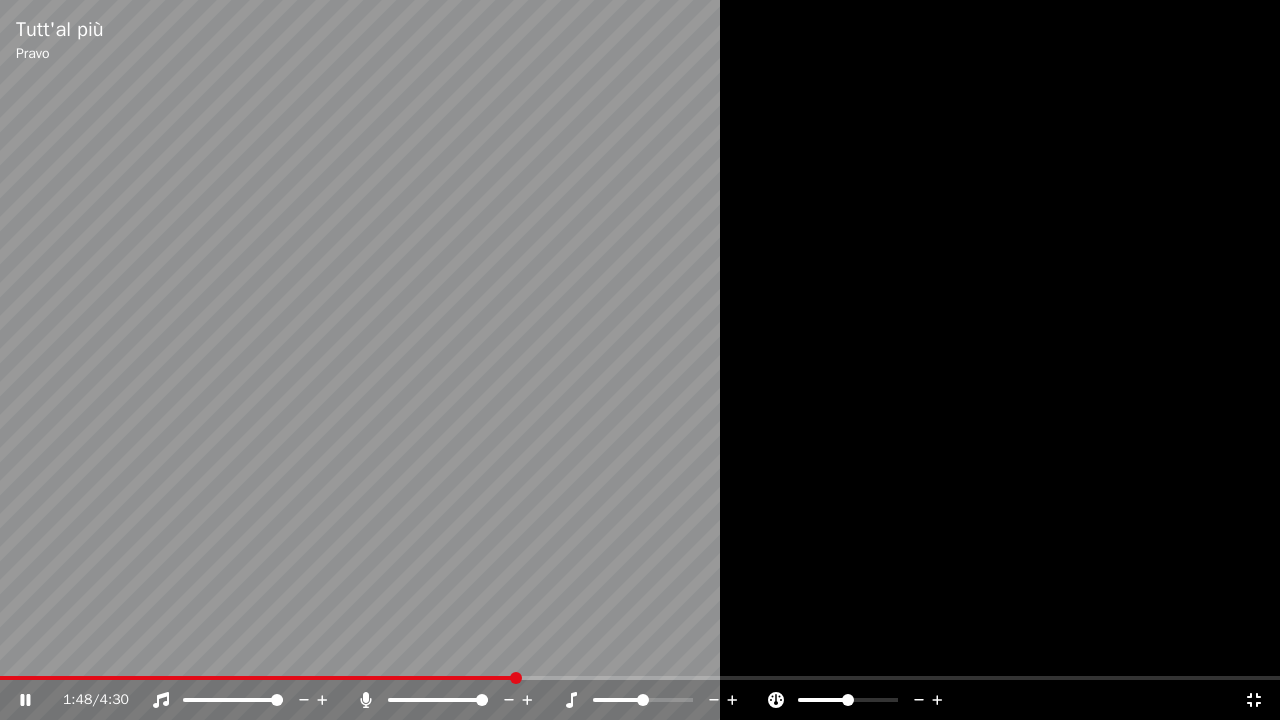 click at bounding box center [257, 678] 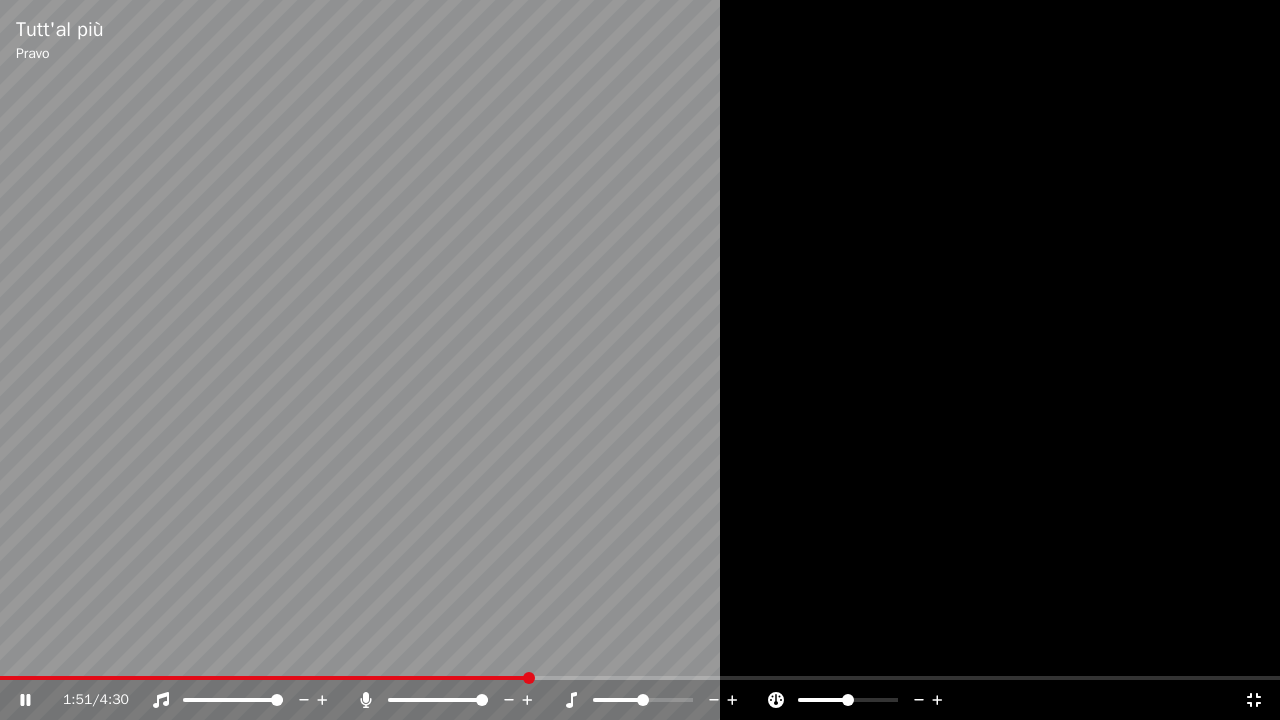 drag, startPoint x: 658, startPoint y: 431, endPoint x: 677, endPoint y: 424, distance: 20.248457 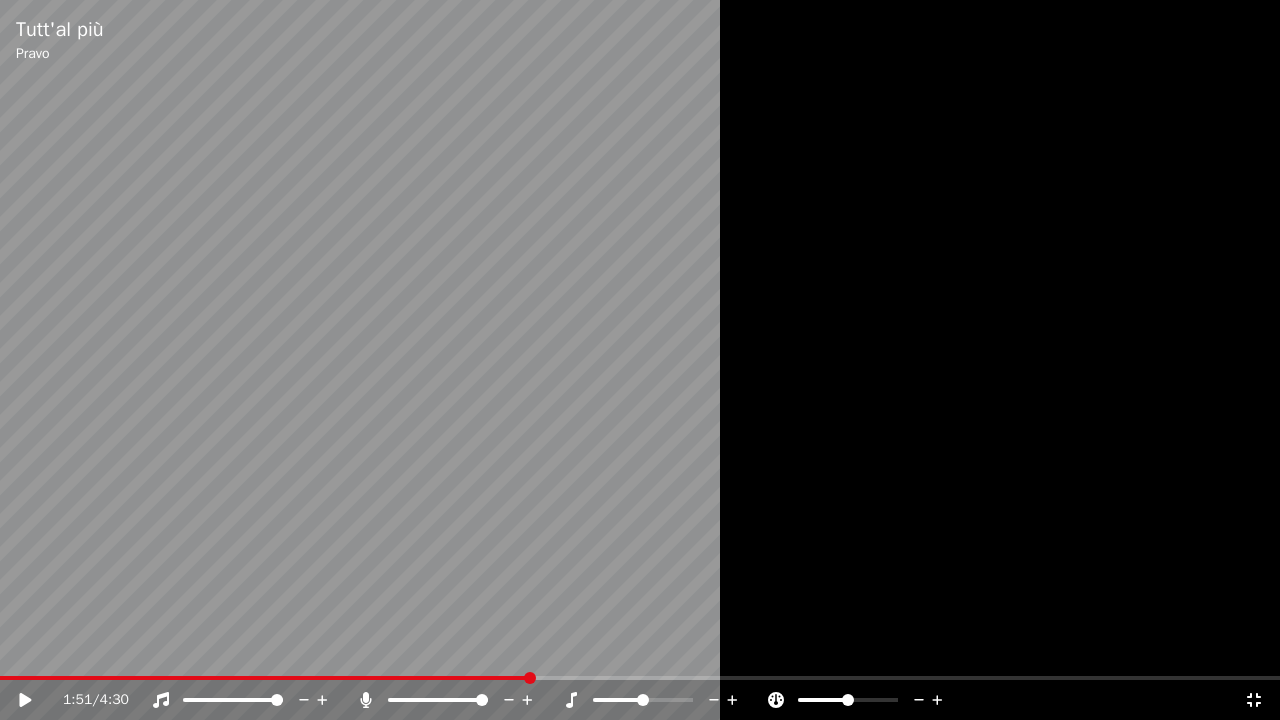 click 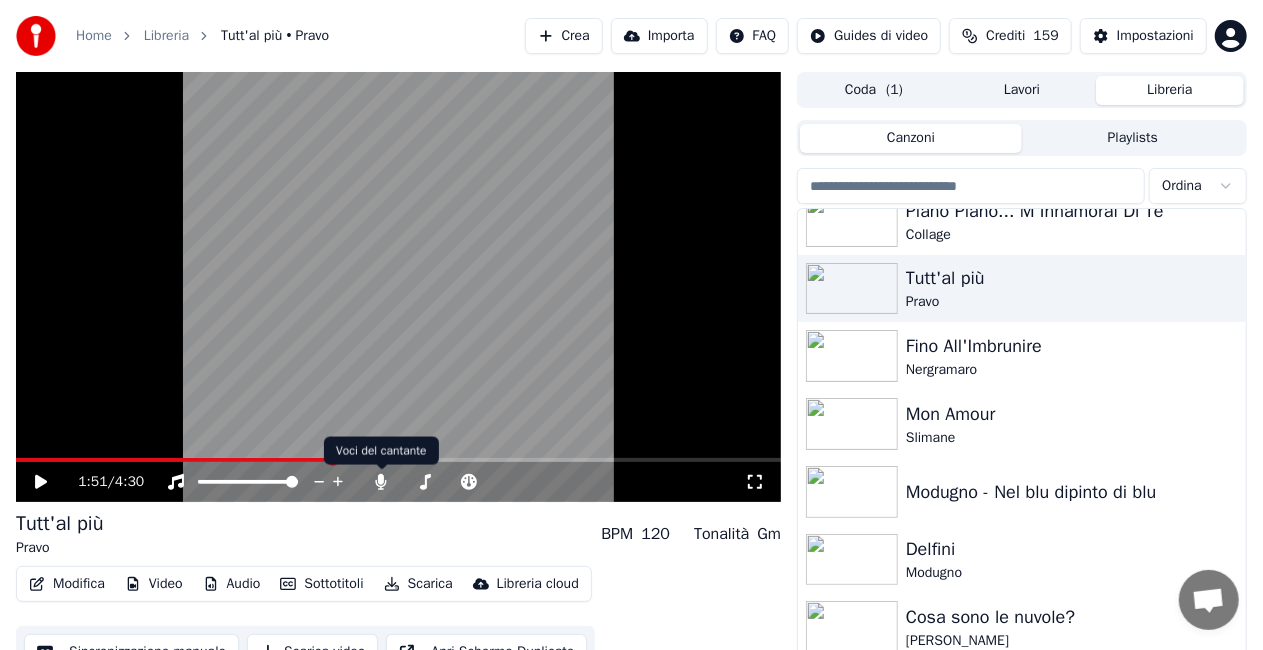 drag, startPoint x: 364, startPoint y: 465, endPoint x: 373, endPoint y: 474, distance: 12.727922 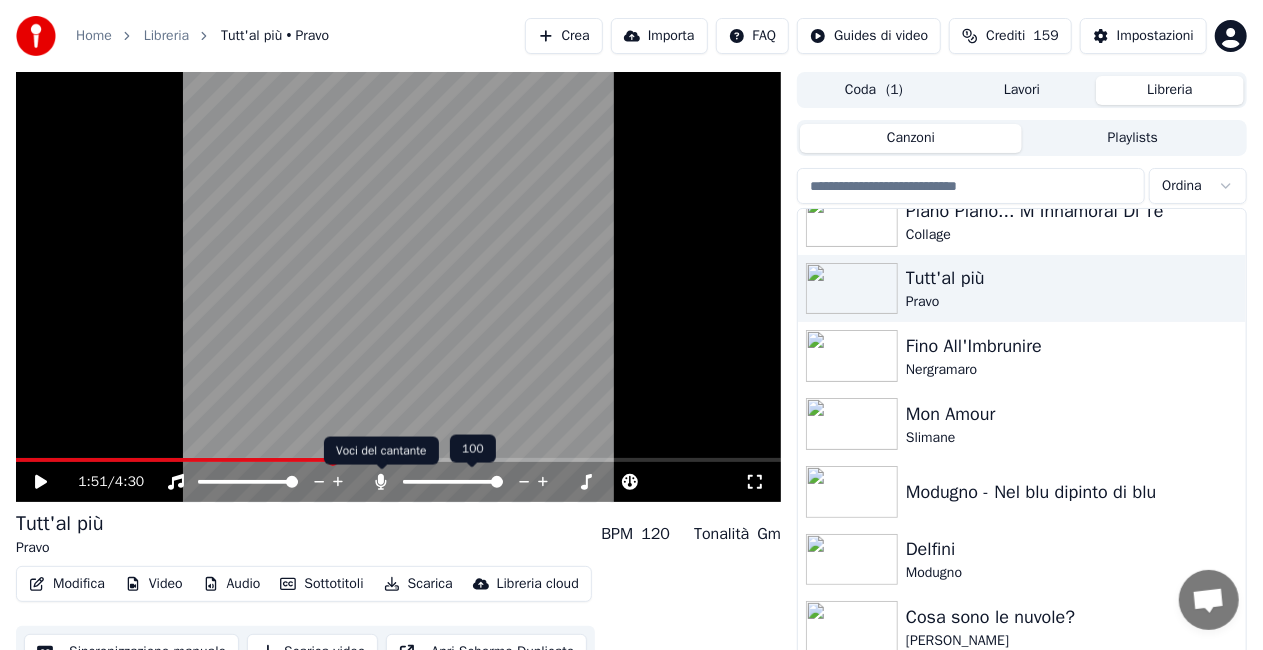 click 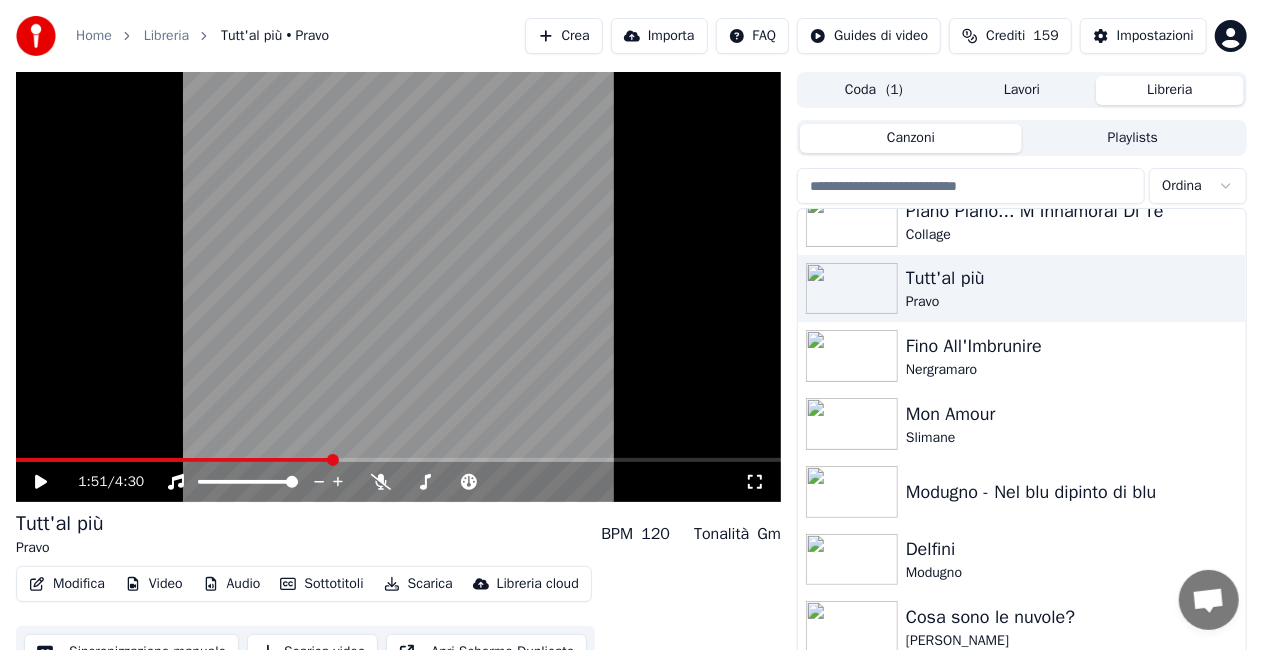 click 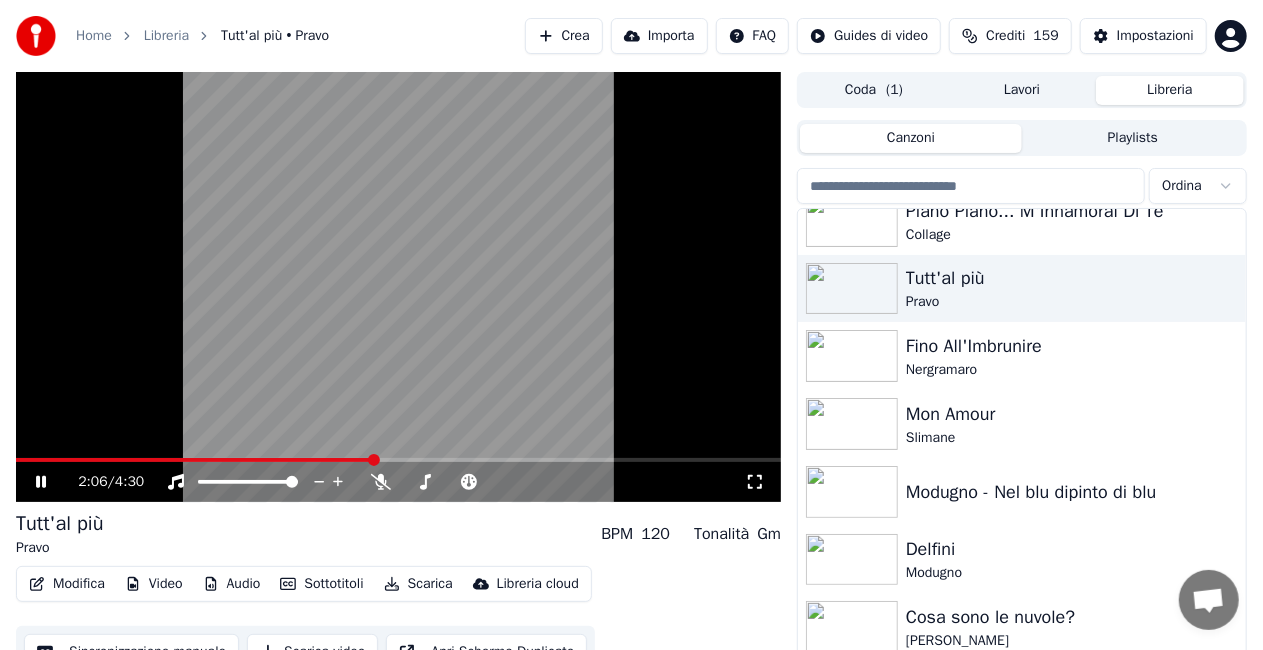 click at bounding box center [398, 287] 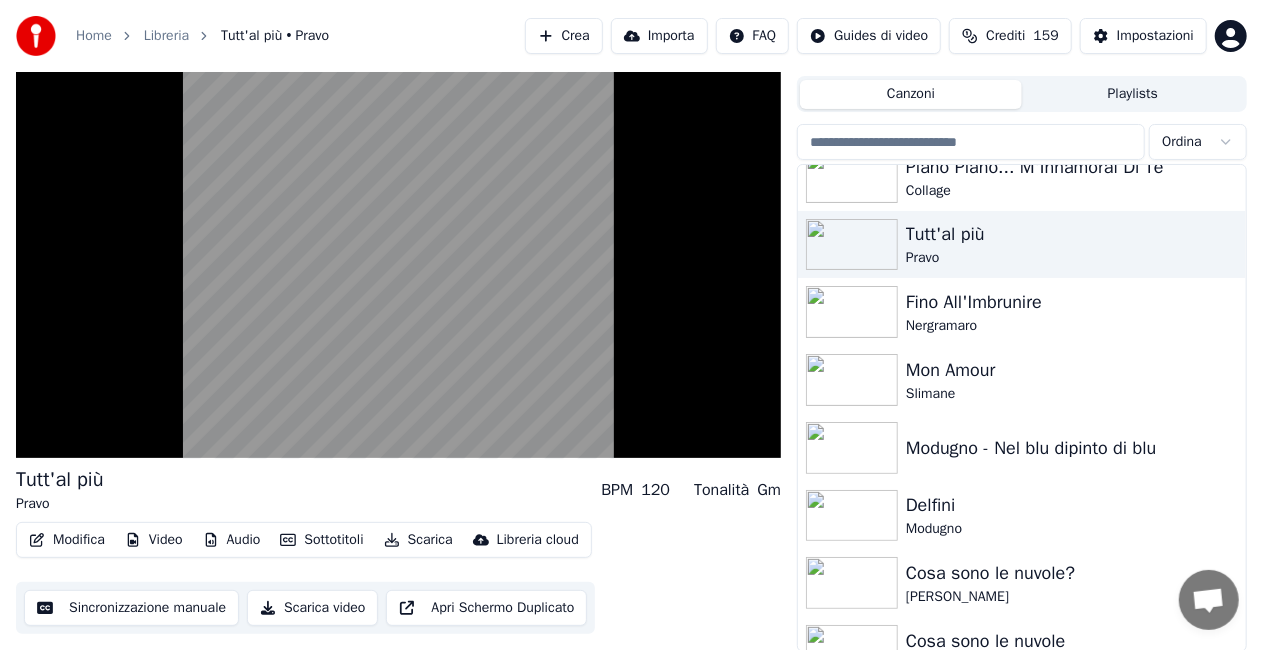 scroll, scrollTop: 45, scrollLeft: 0, axis: vertical 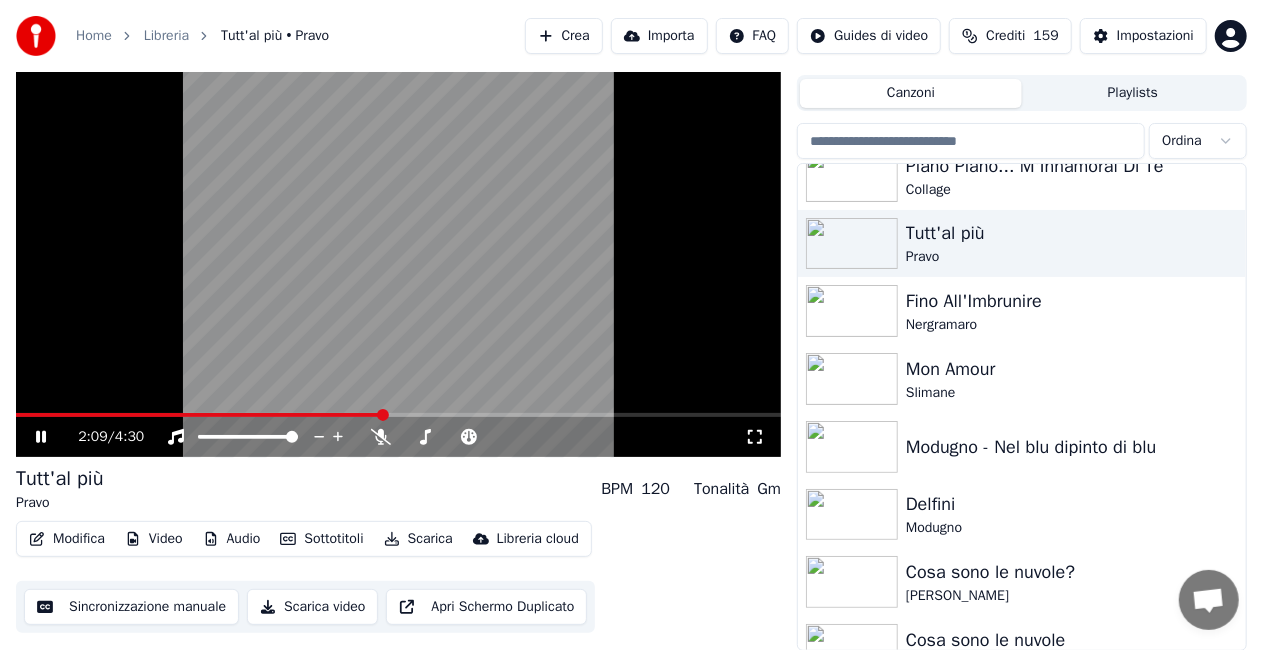 click 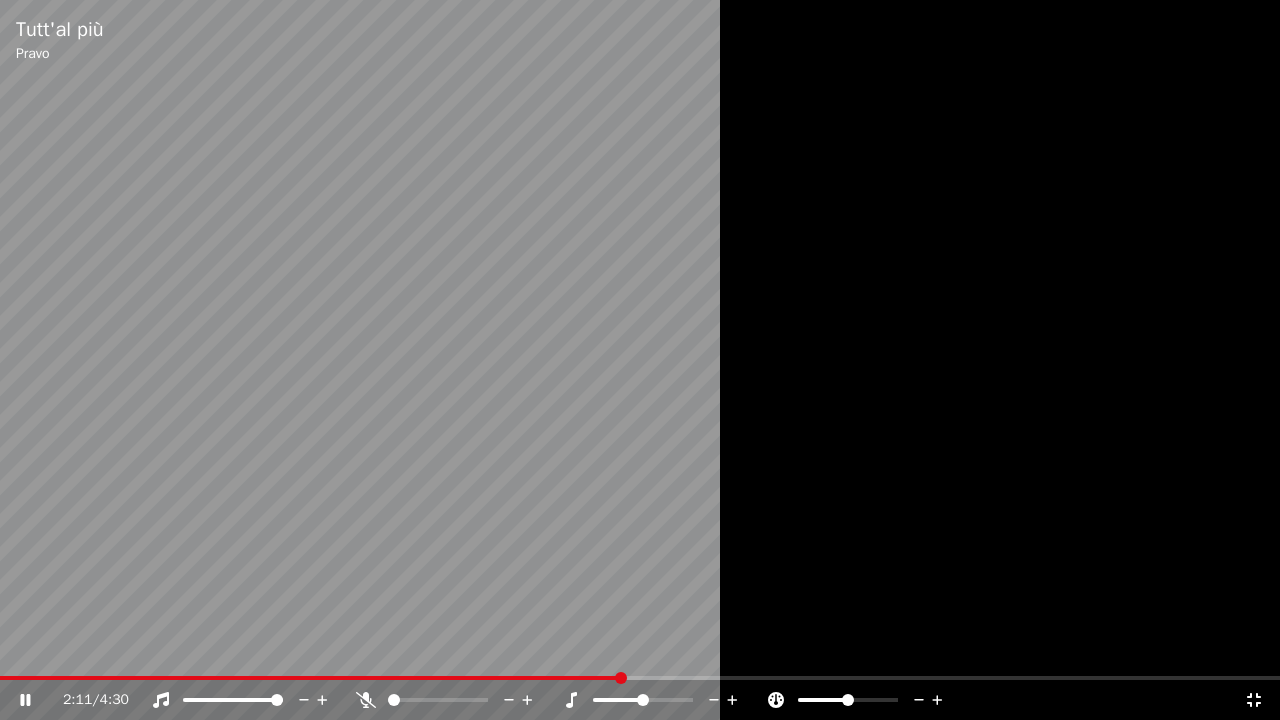 click 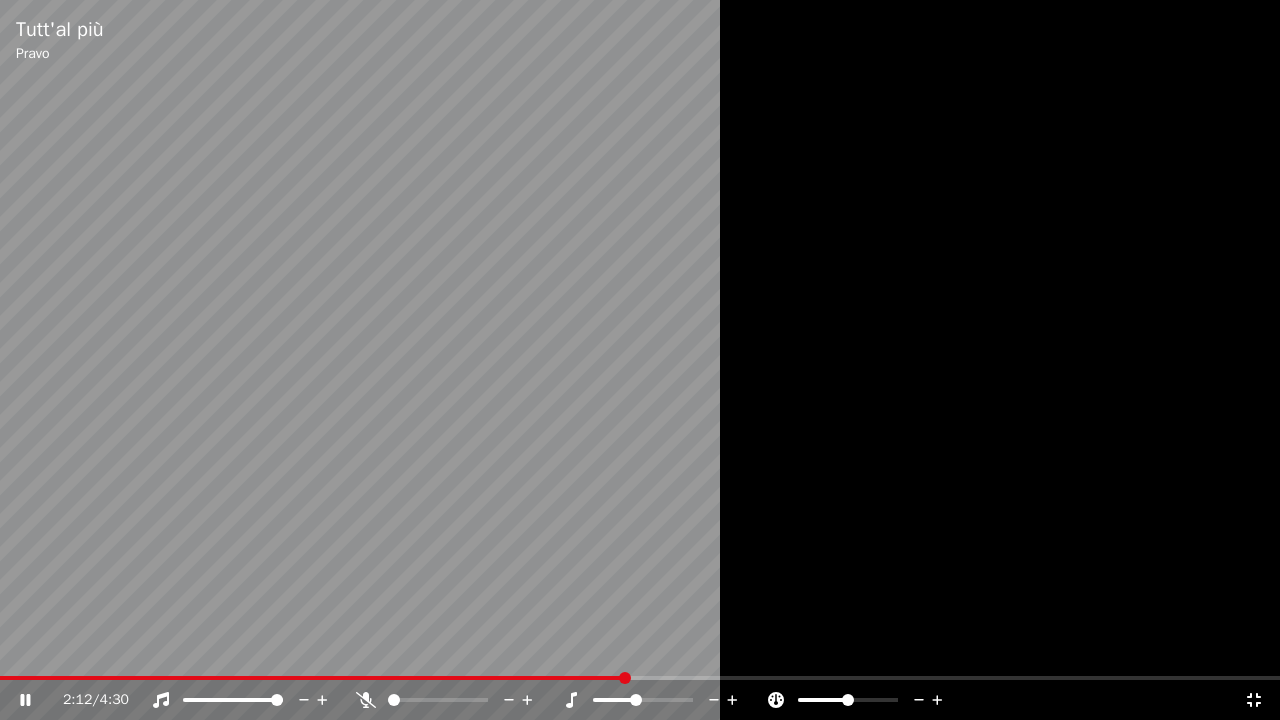 click 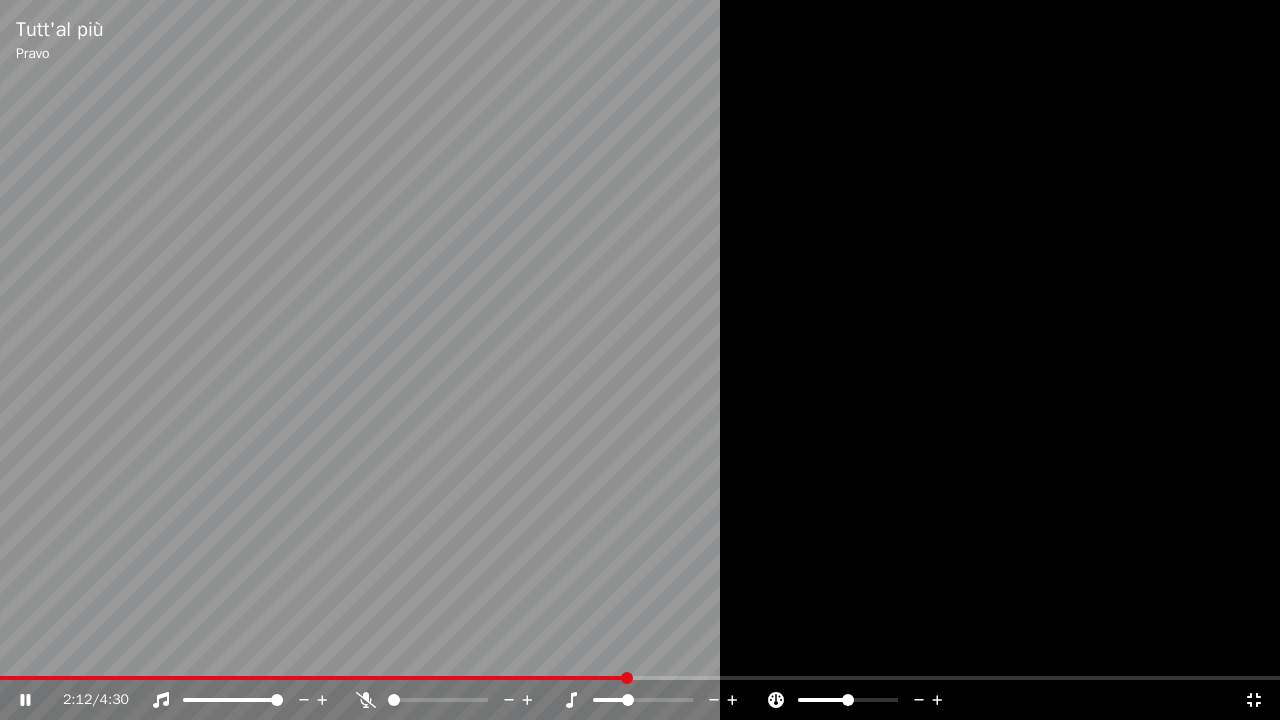 click 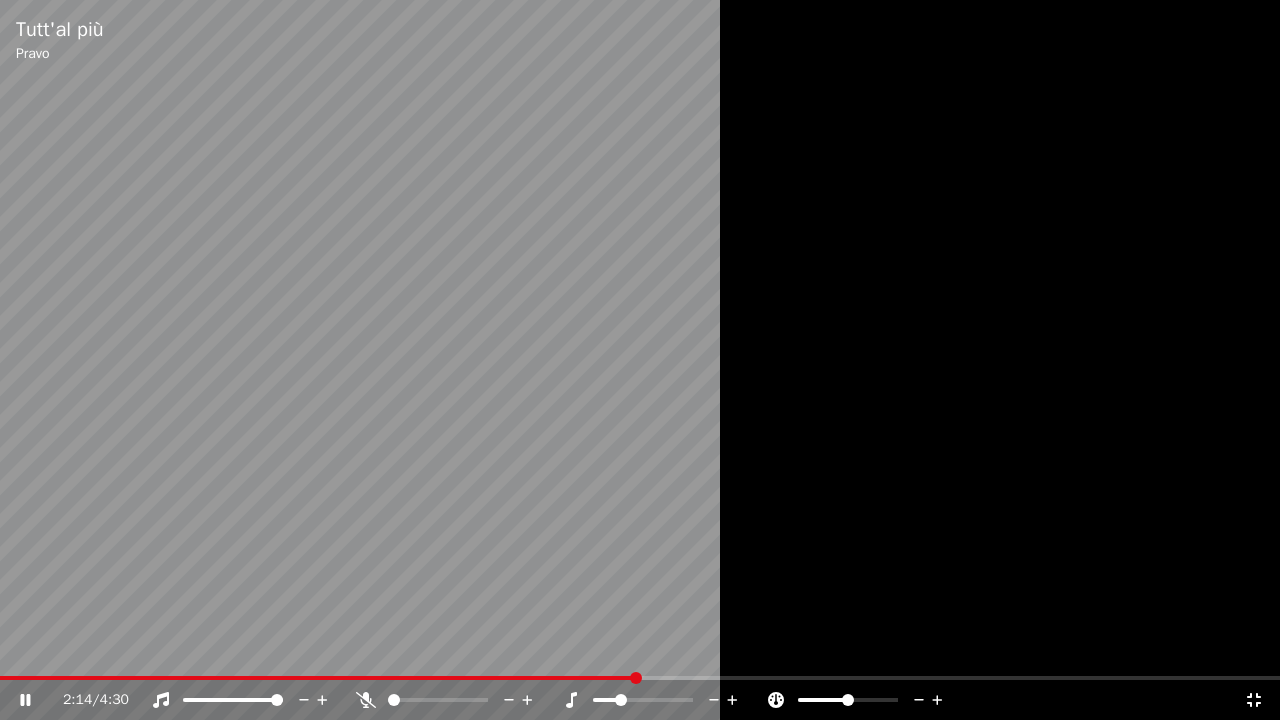 click at bounding box center [640, 360] 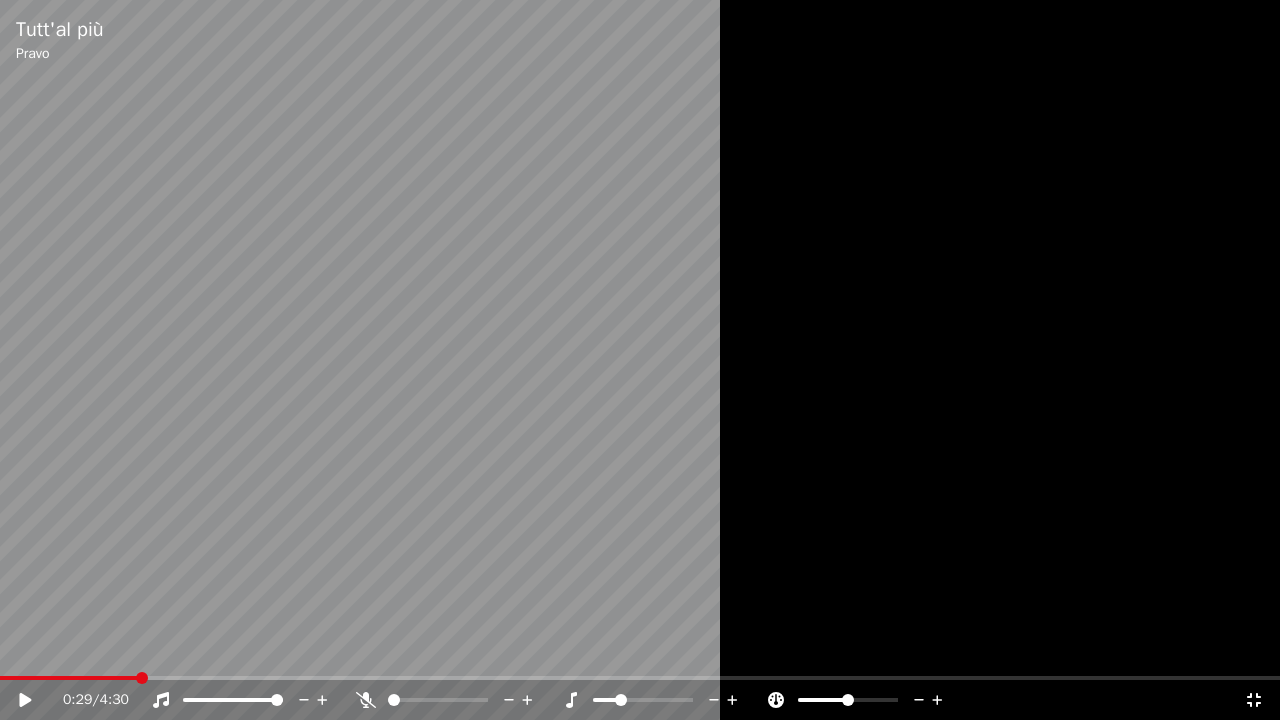 click at bounding box center (68, 678) 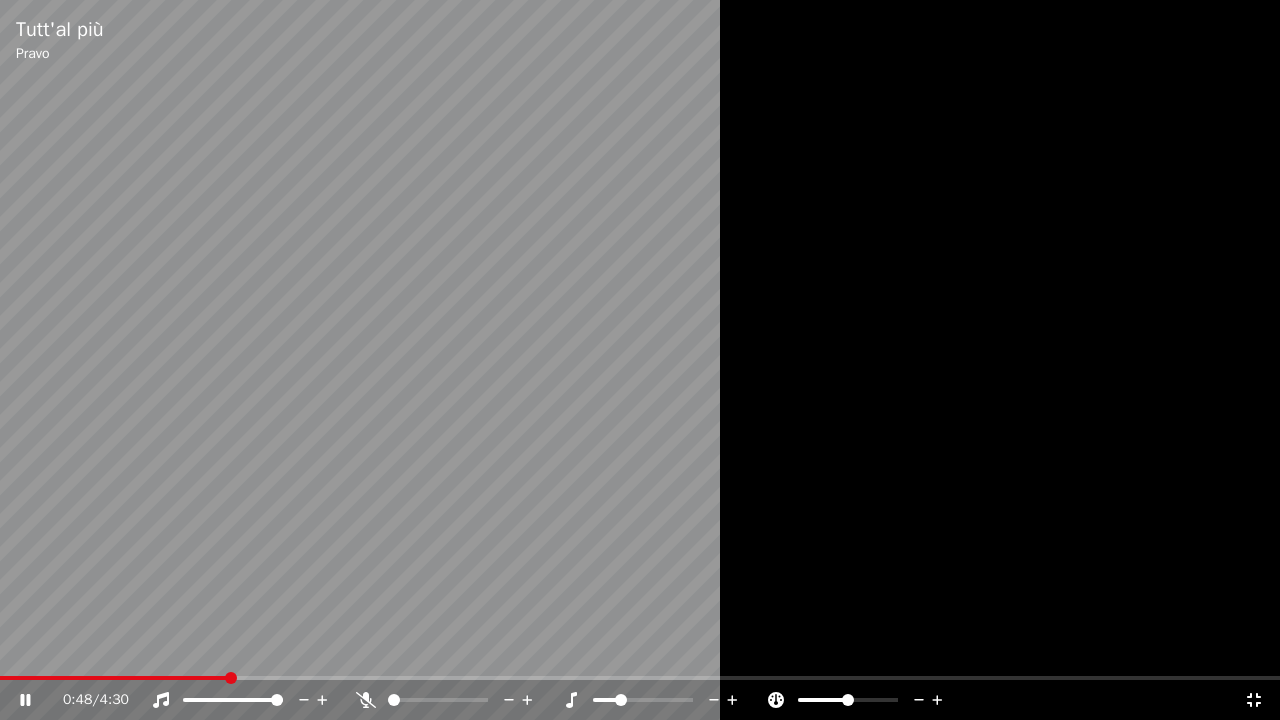 click at bounding box center (640, 678) 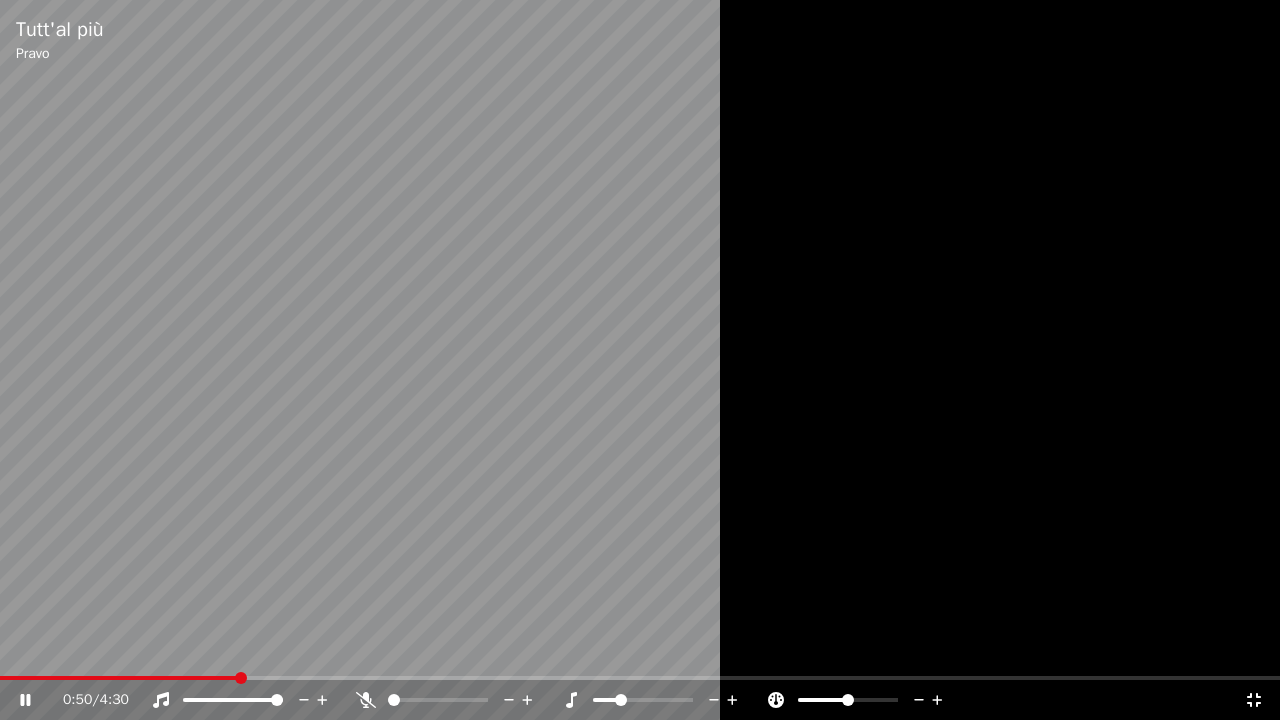 click 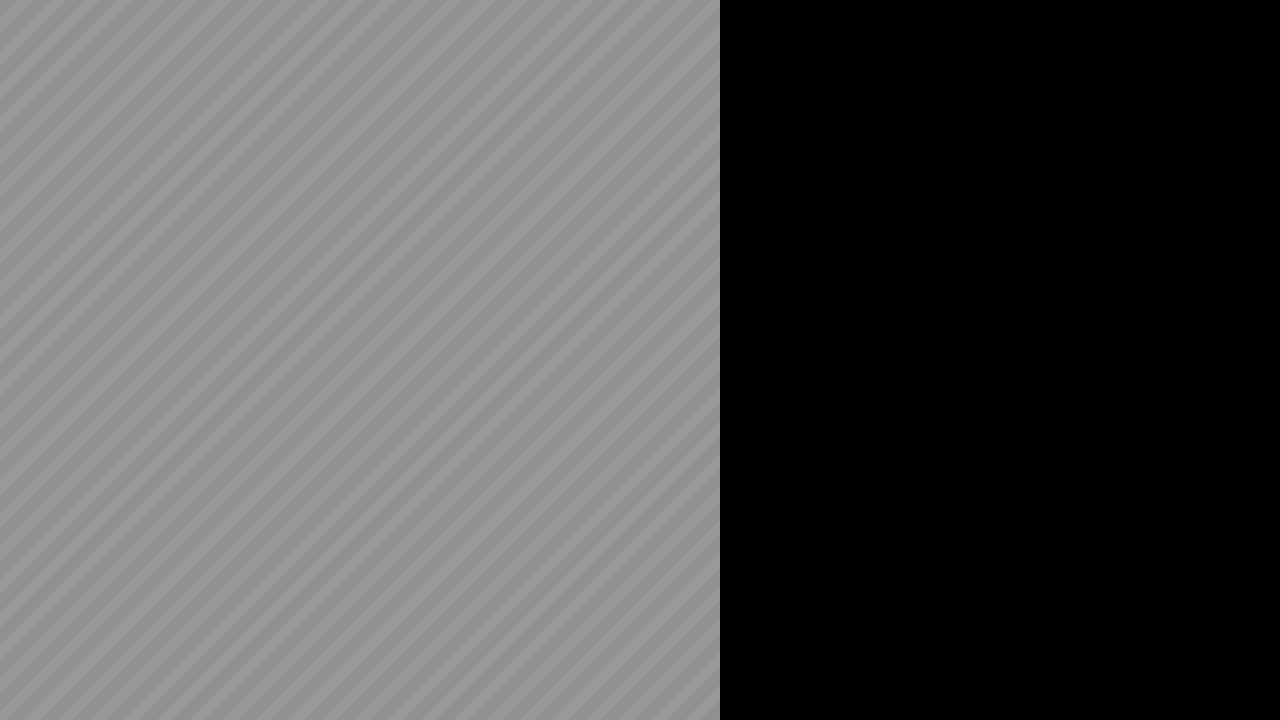 click at bounding box center [640, 360] 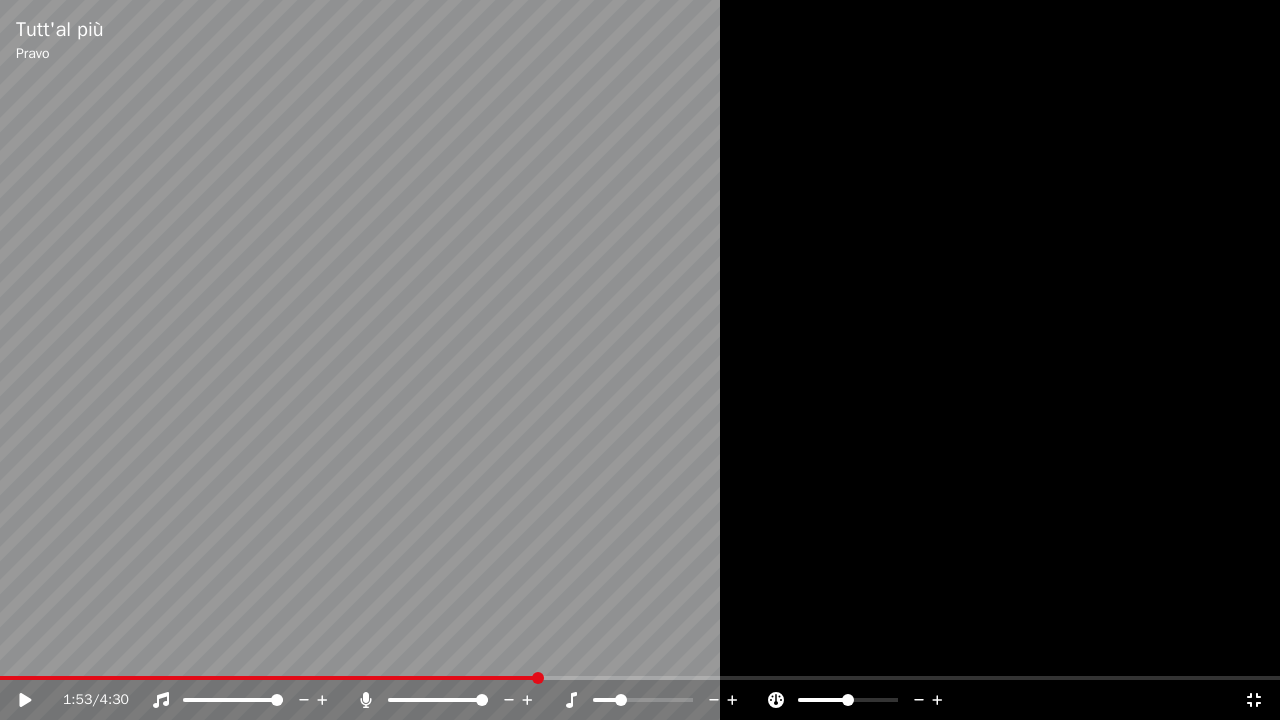 click 